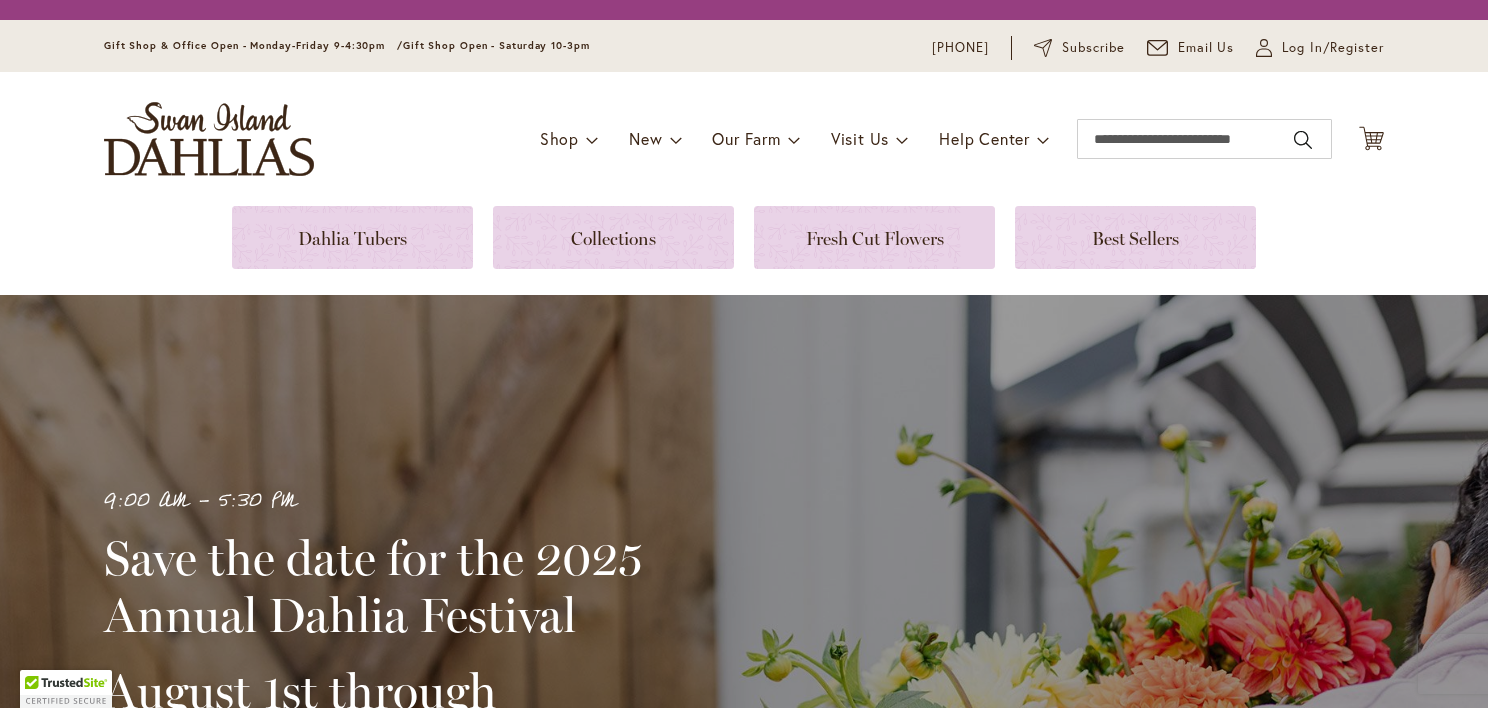 scroll, scrollTop: 0, scrollLeft: 0, axis: both 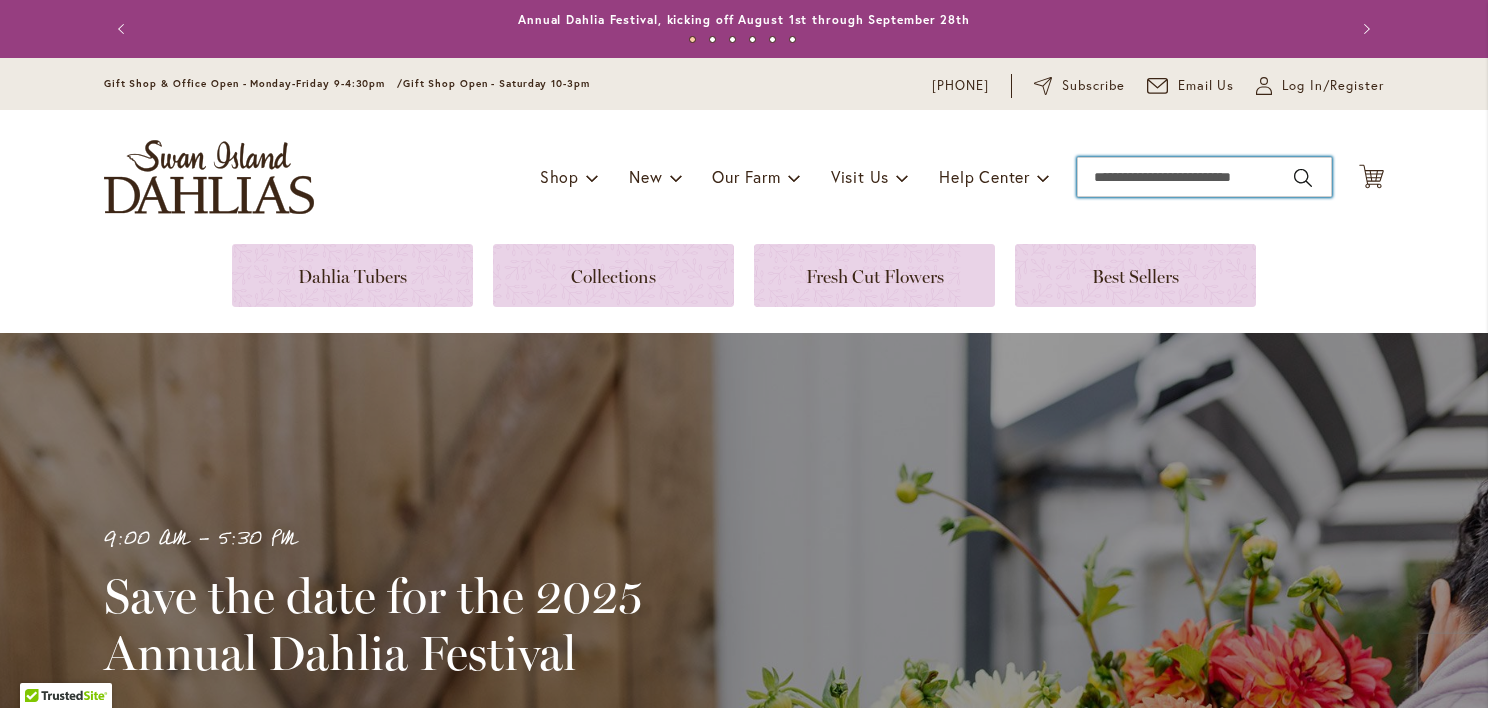 click on "Search" at bounding box center (1204, 177) 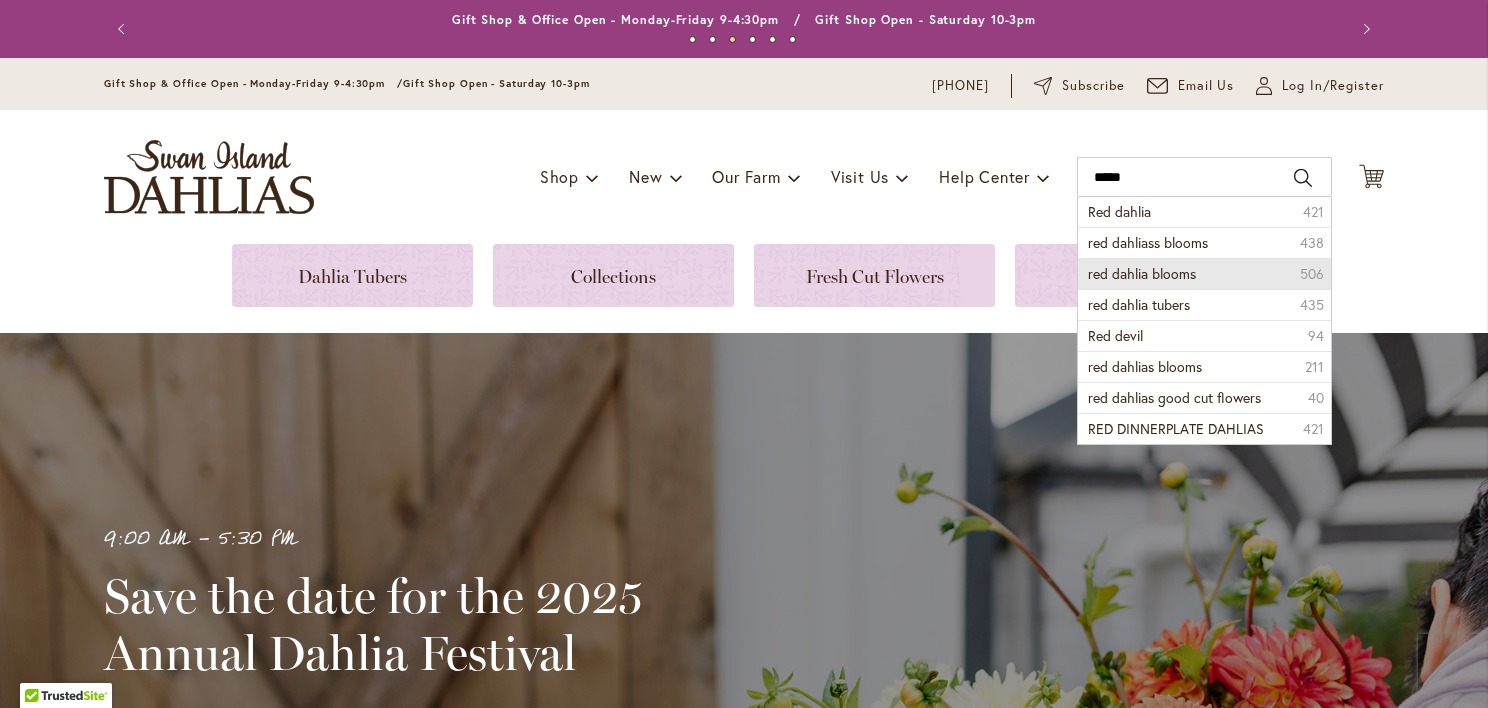 click on "red dahlia blooms" at bounding box center [1142, 273] 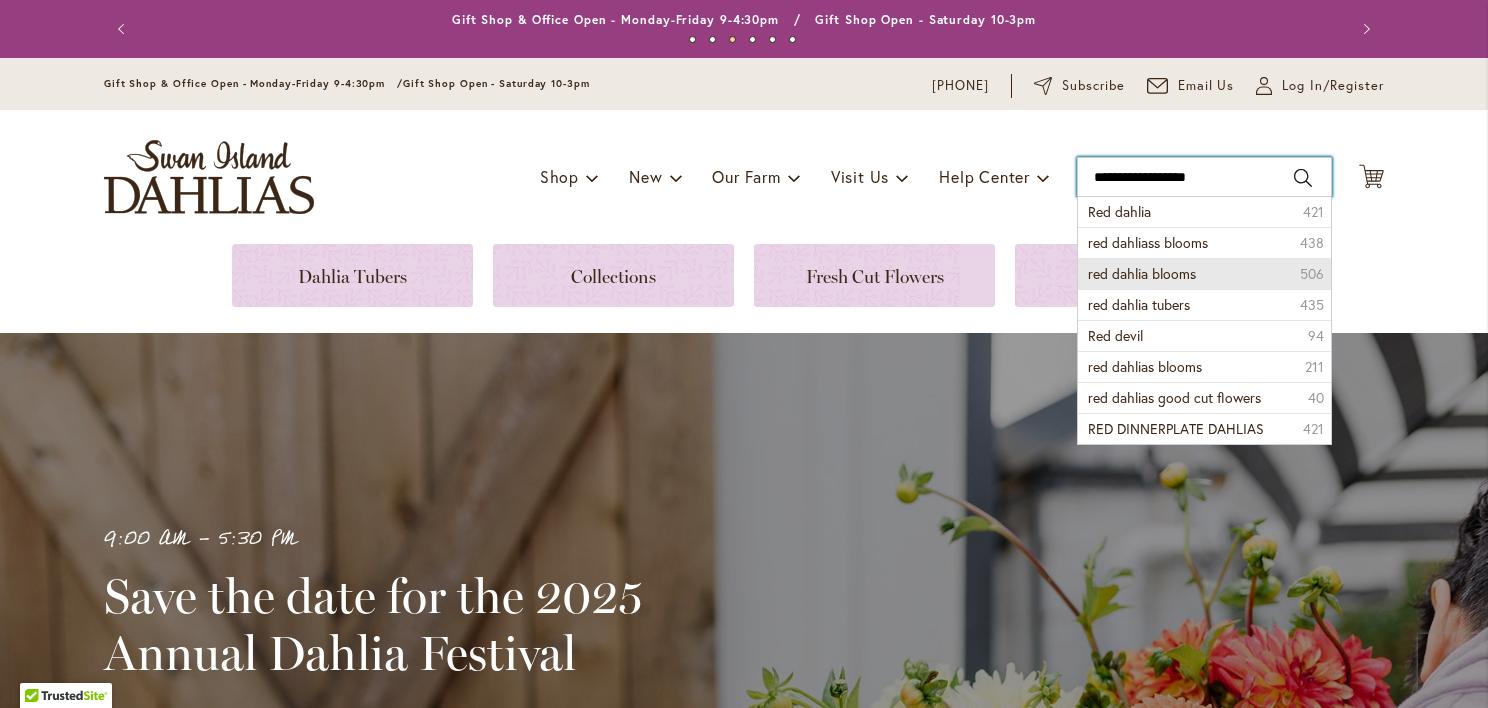 type on "**********" 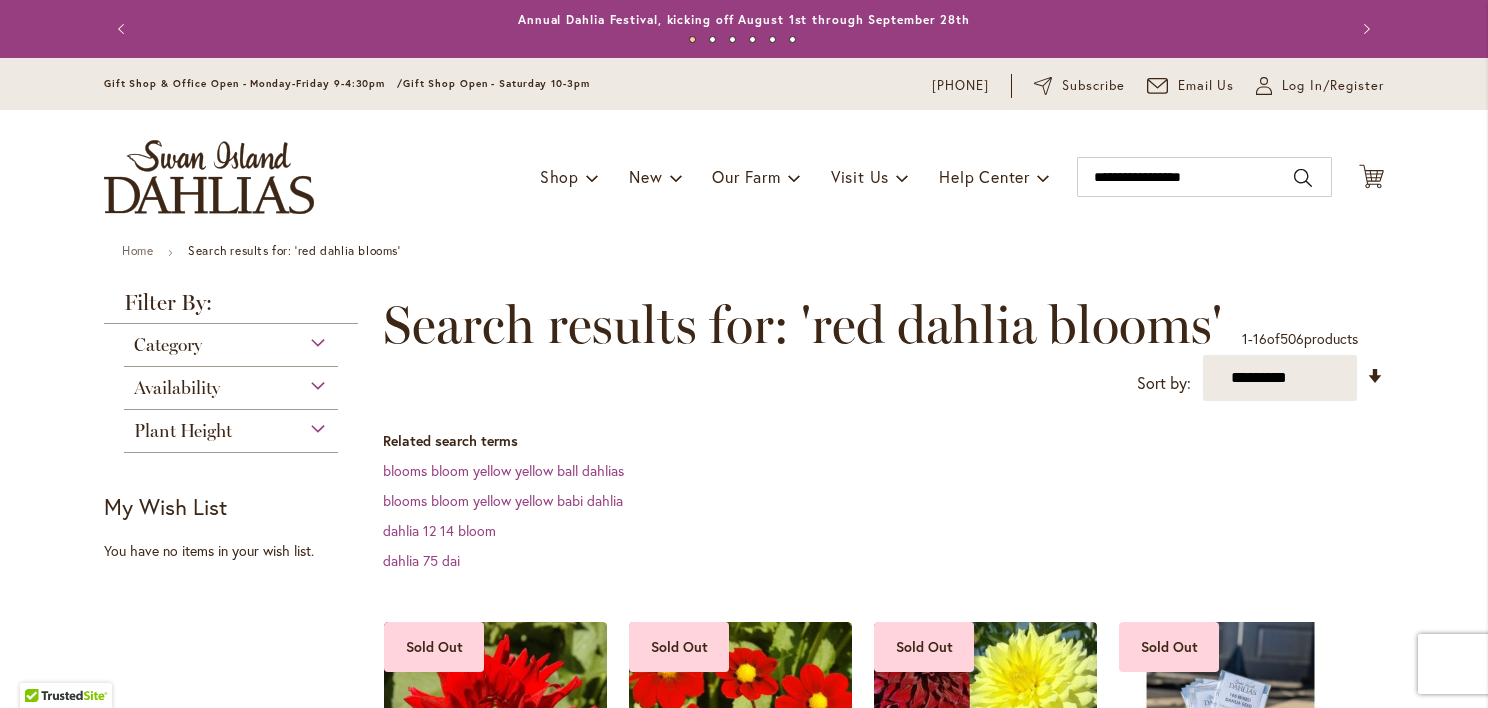 scroll, scrollTop: 0, scrollLeft: 0, axis: both 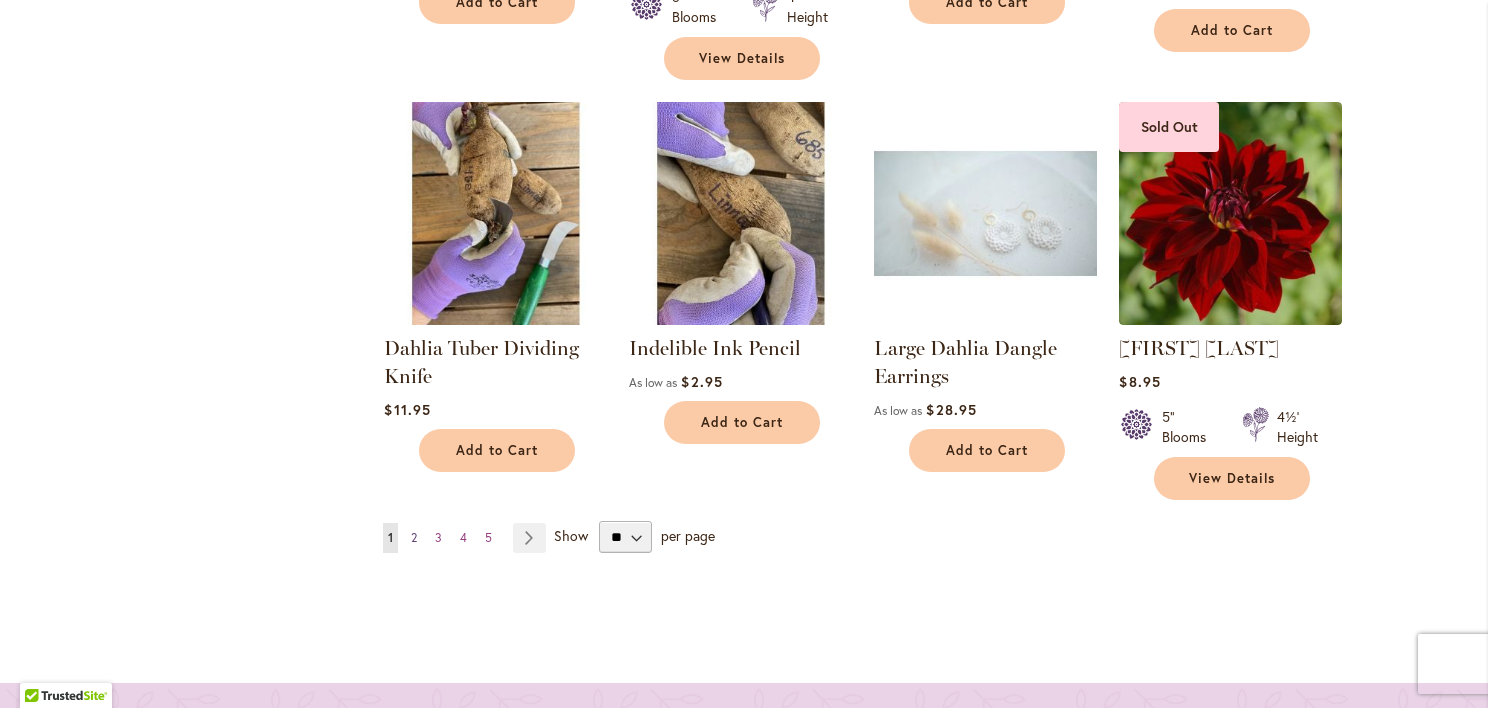 click on "2" at bounding box center [414, 537] 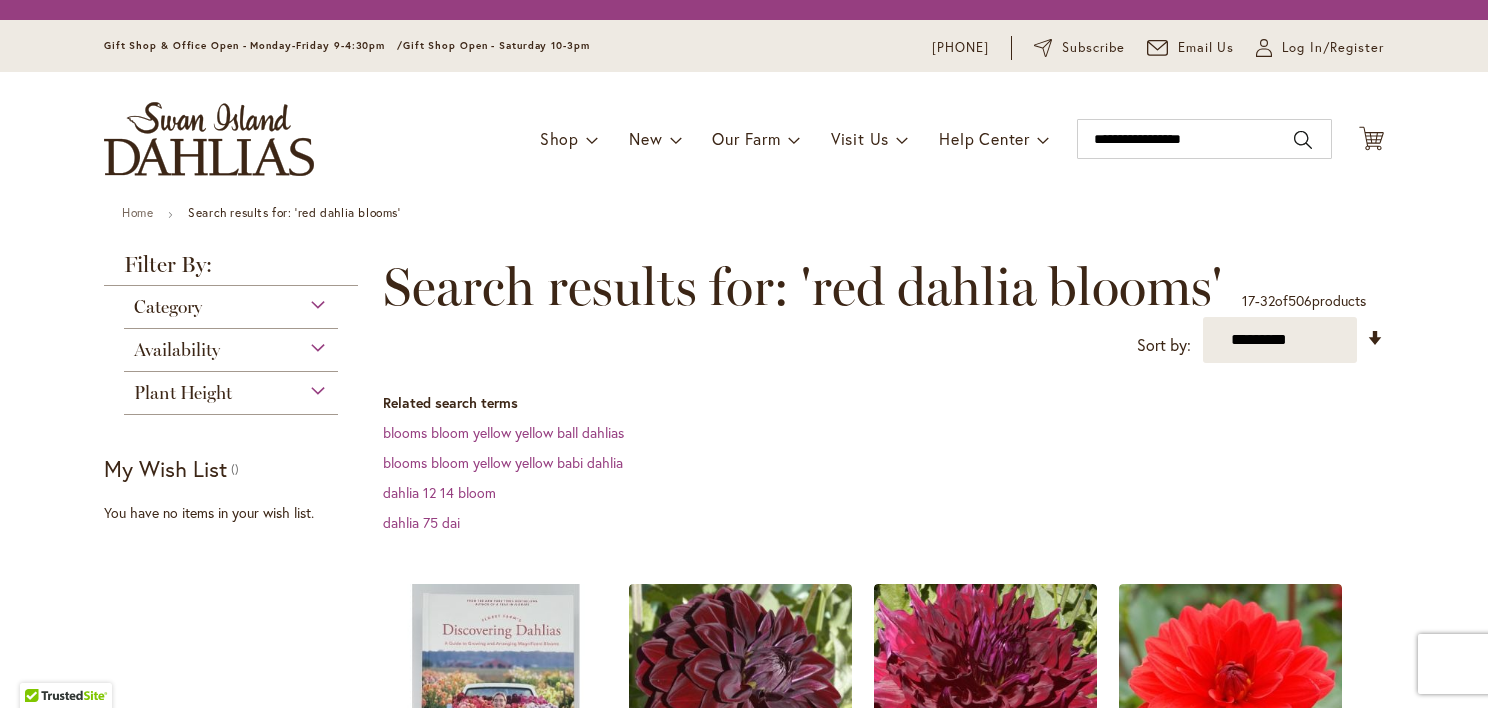 scroll, scrollTop: 0, scrollLeft: 0, axis: both 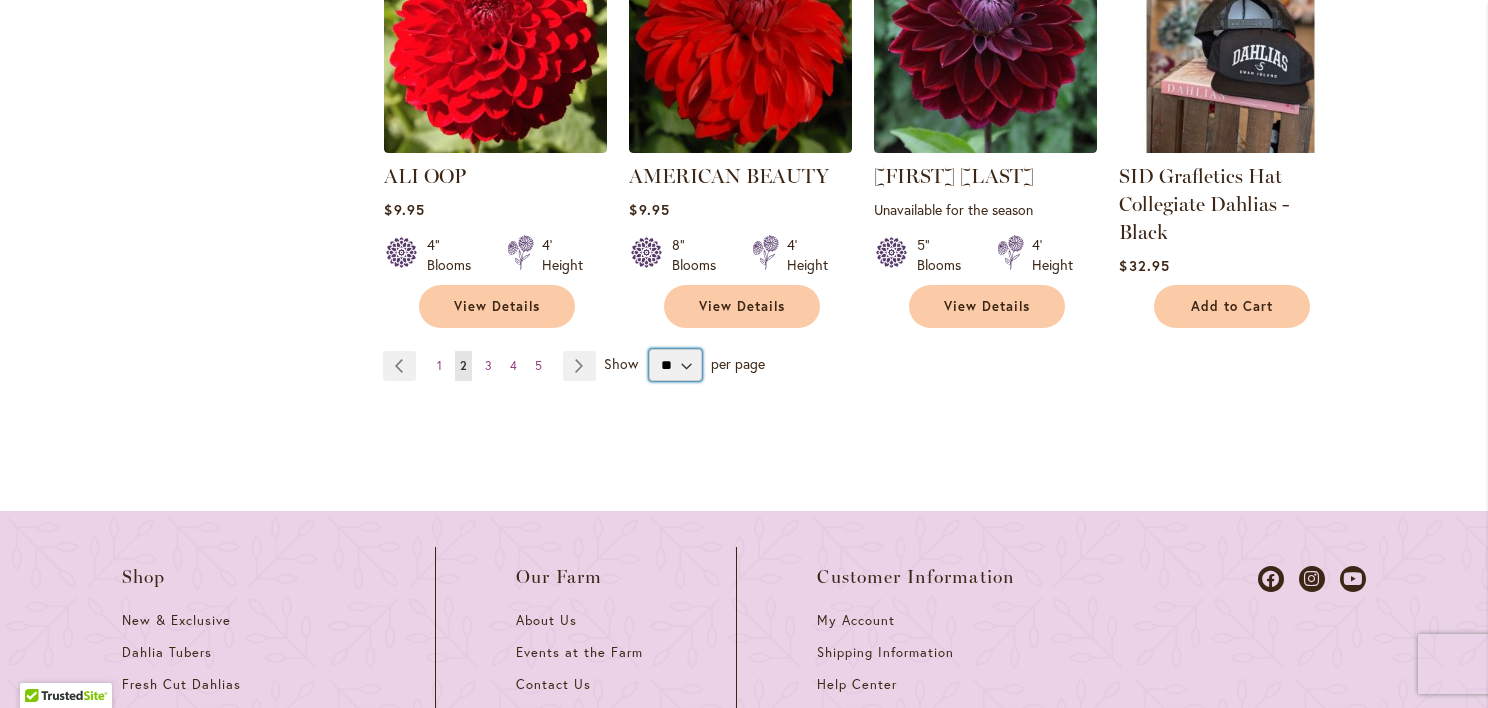 click on "**
**
**
**" at bounding box center (675, 365) 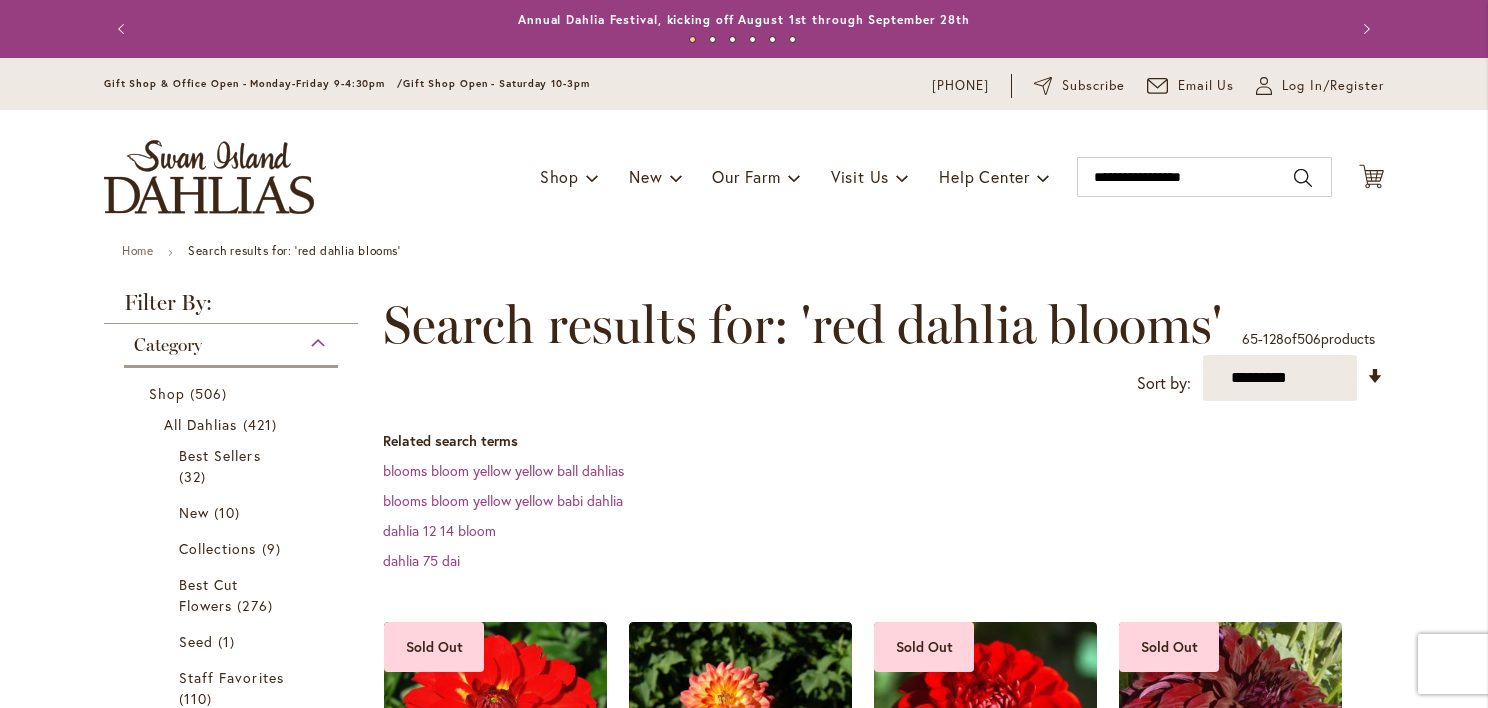 scroll, scrollTop: 0, scrollLeft: 0, axis: both 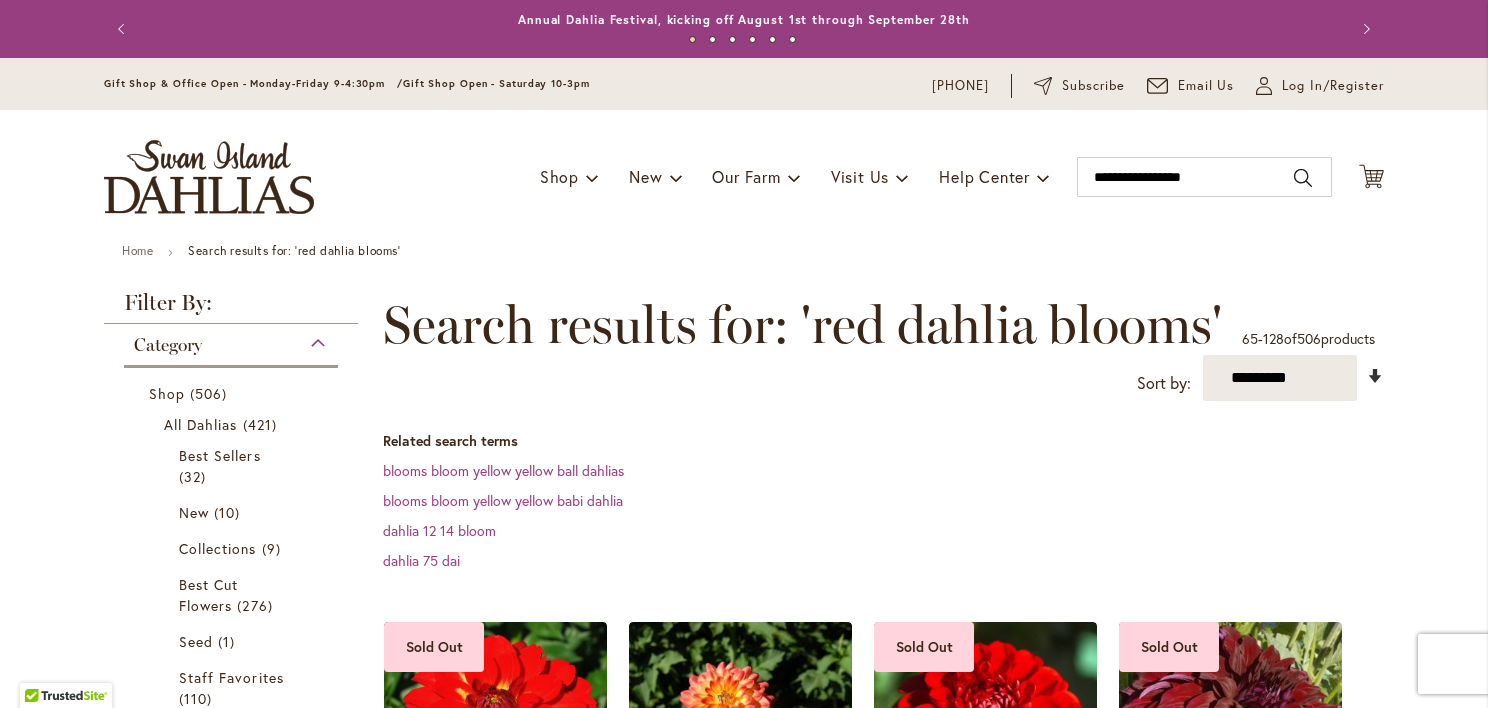 click on "Set Ascending Direction" at bounding box center (1375, 376) 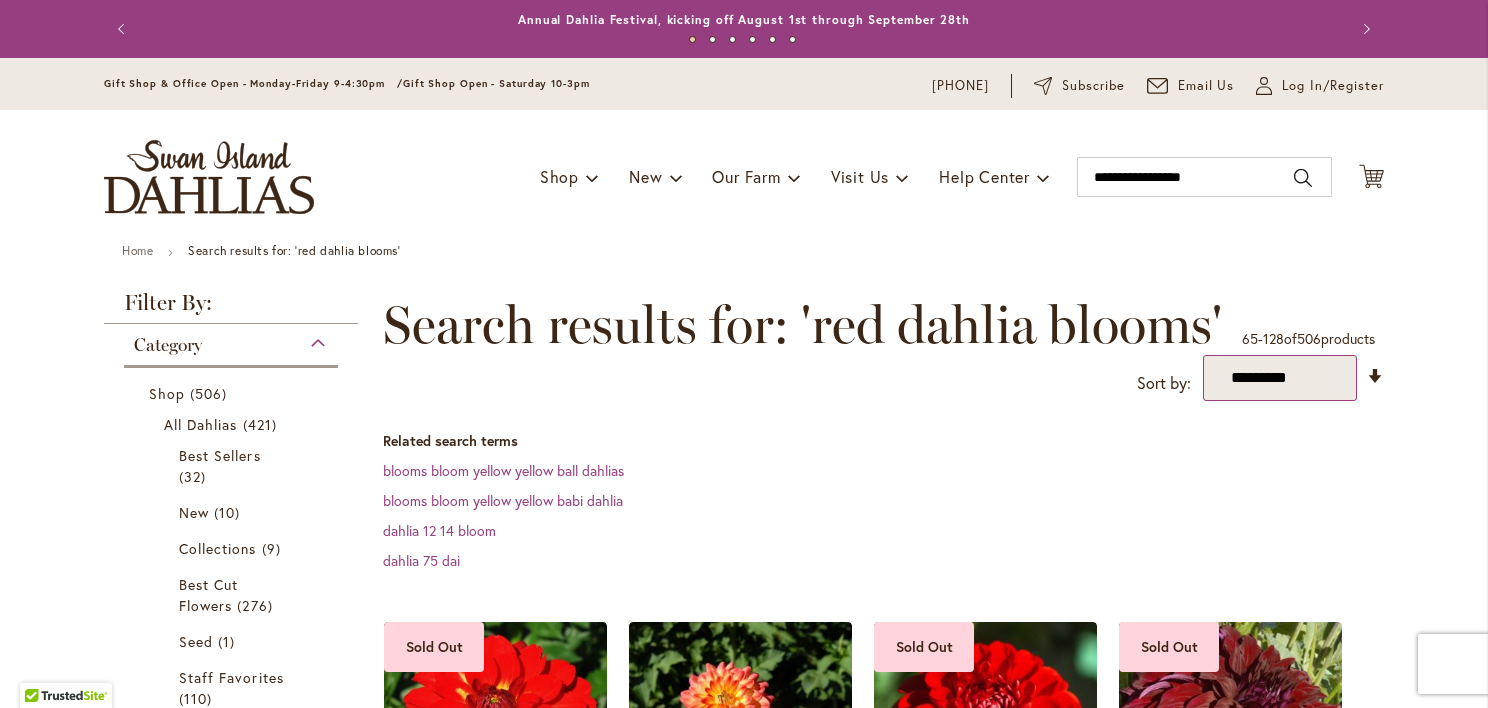 click on "**********" at bounding box center (1280, 378) 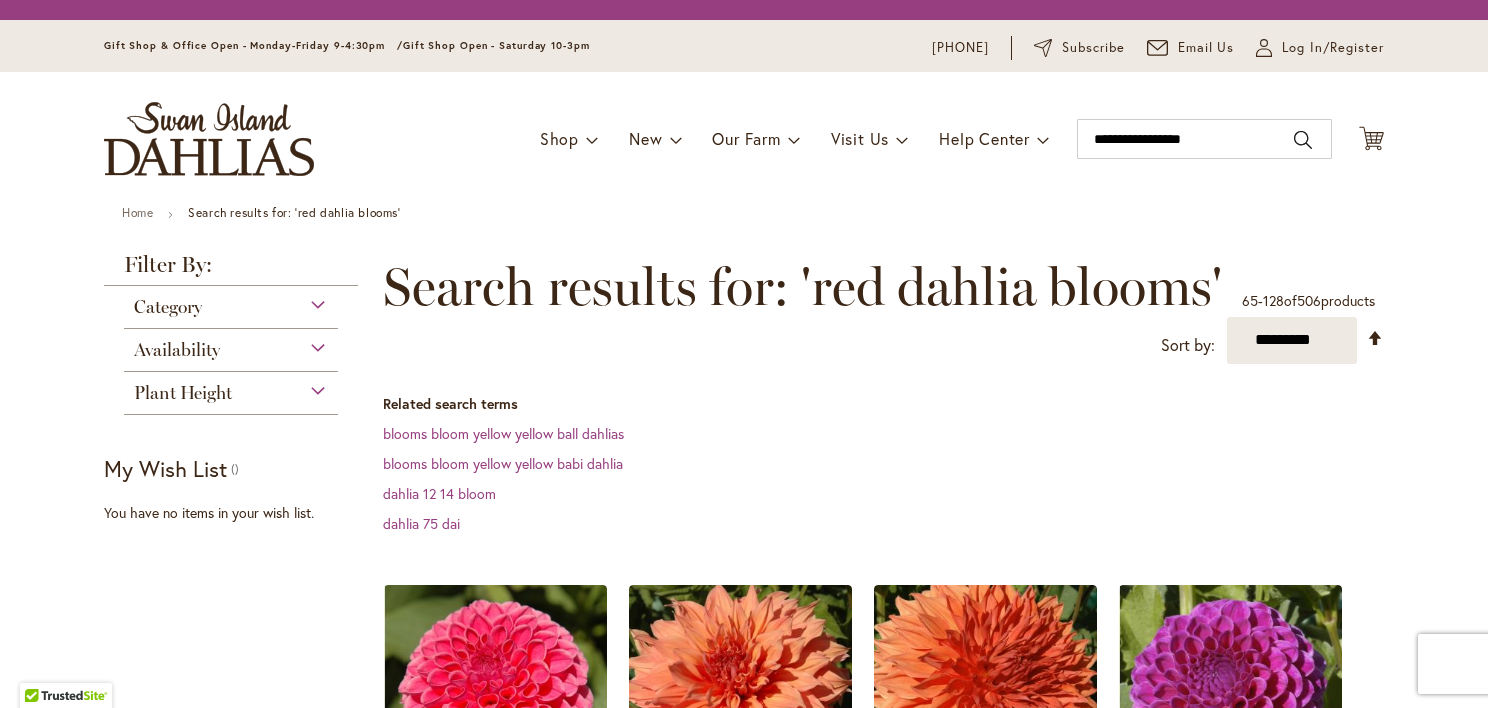 scroll, scrollTop: 0, scrollLeft: 0, axis: both 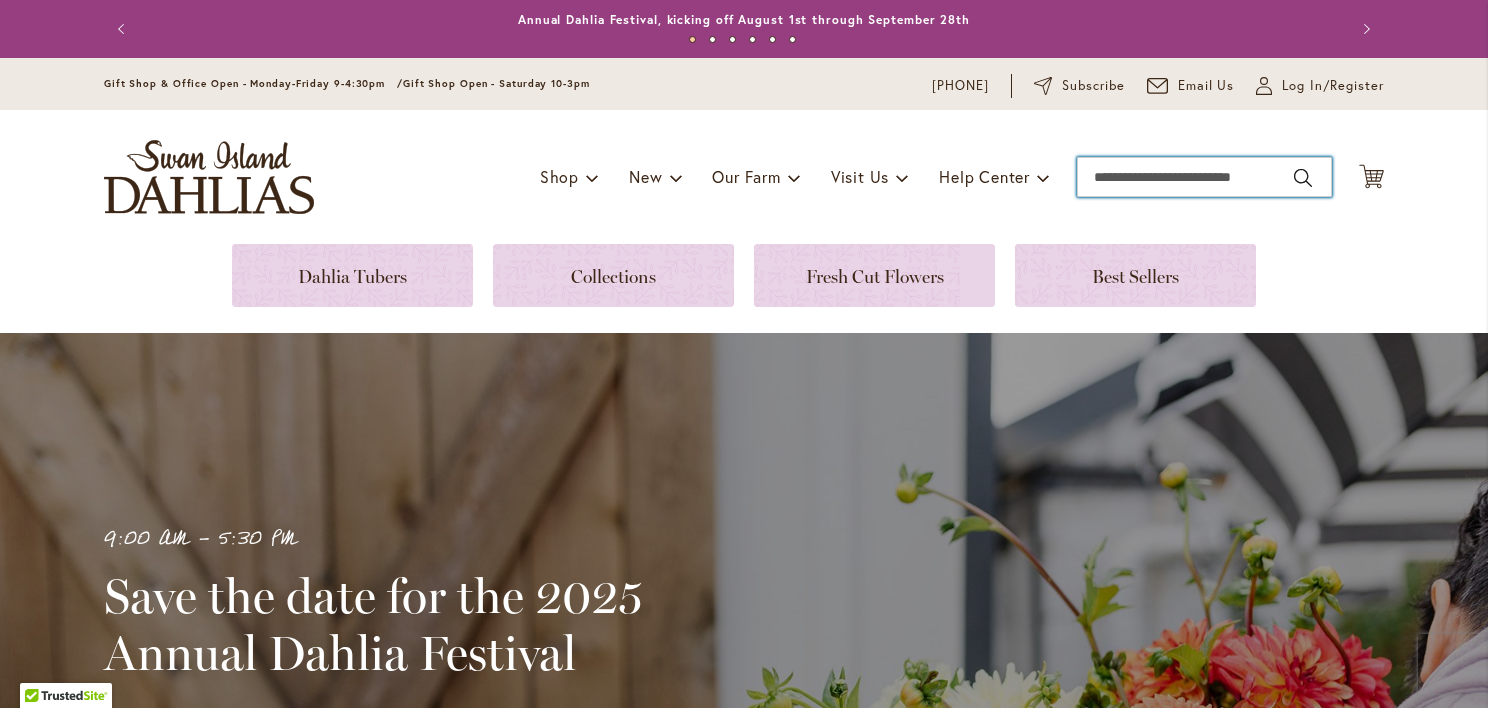click on "Search" at bounding box center (1204, 177) 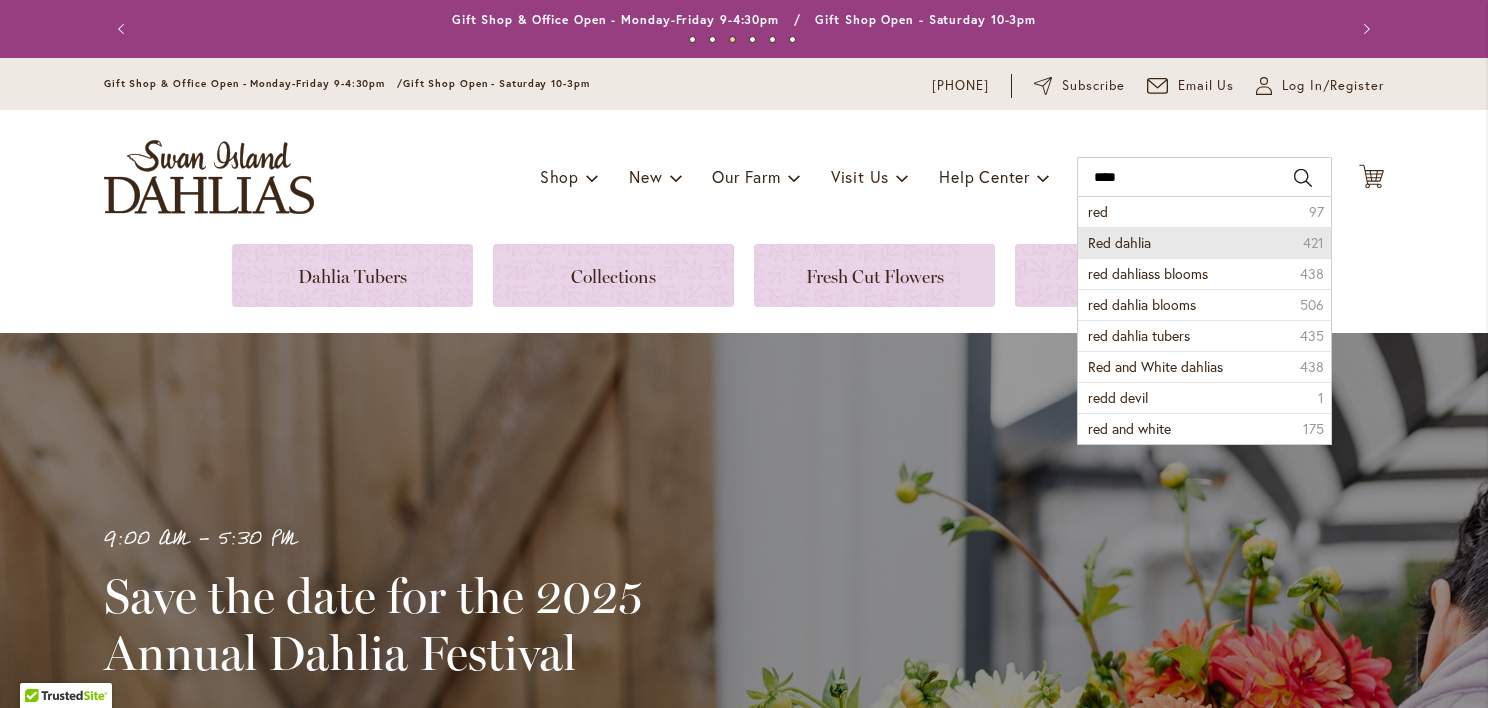 click on "Red dahlia" at bounding box center [1119, 242] 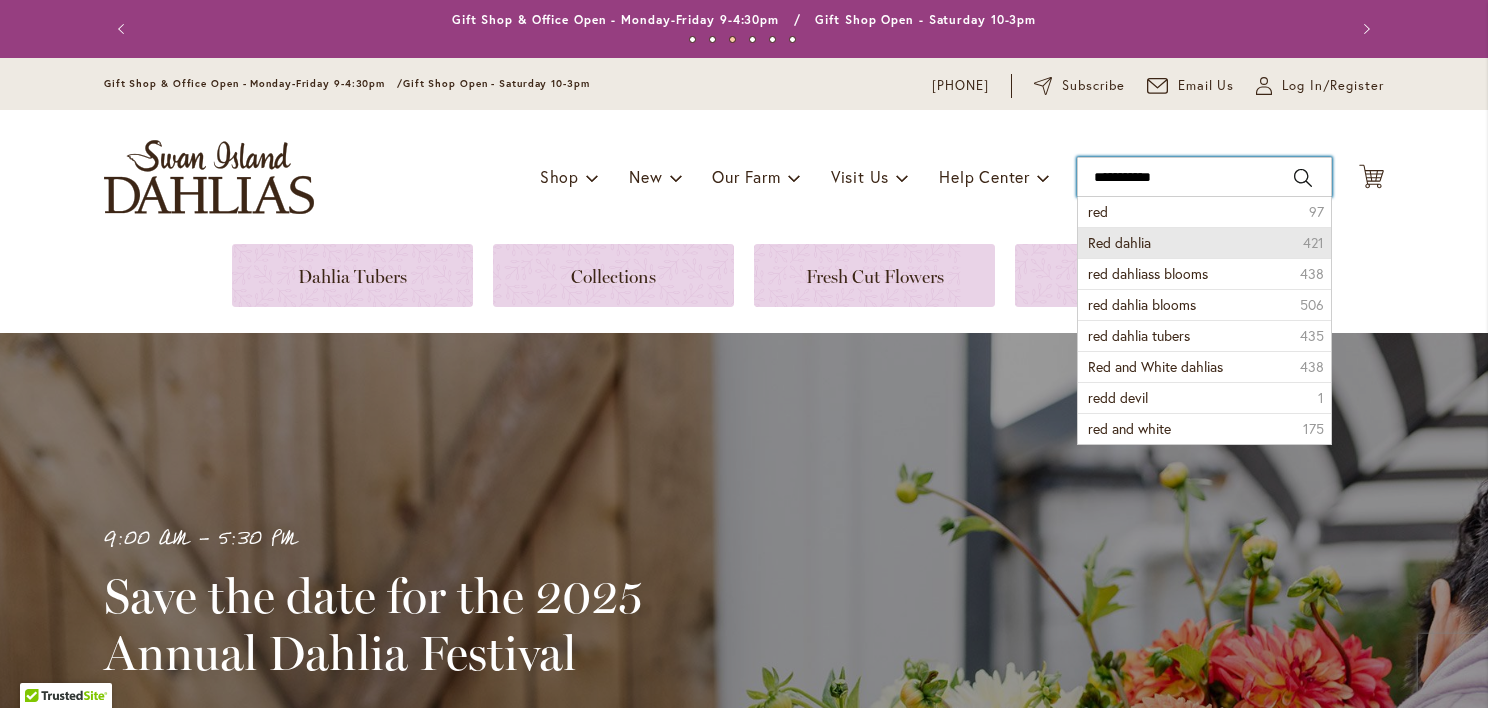type on "**********" 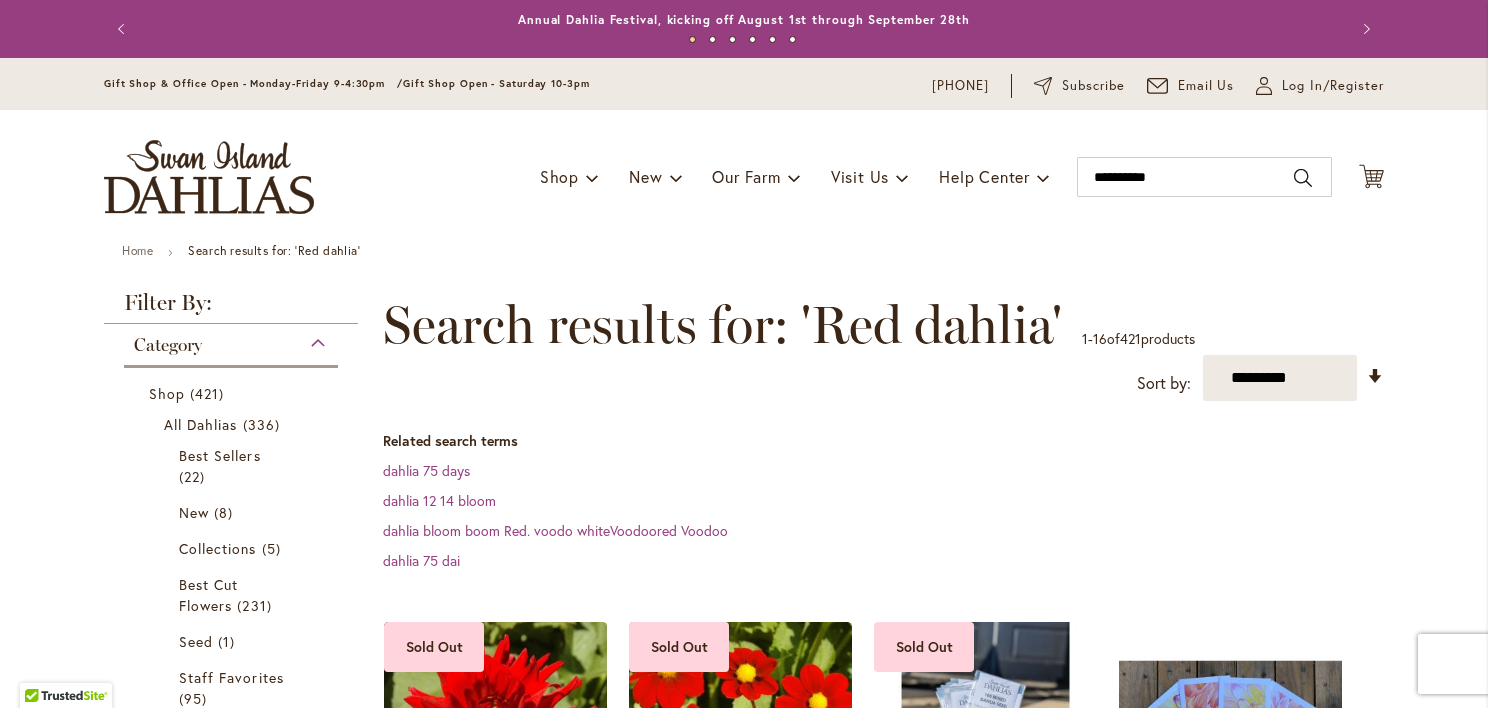scroll, scrollTop: 0, scrollLeft: 0, axis: both 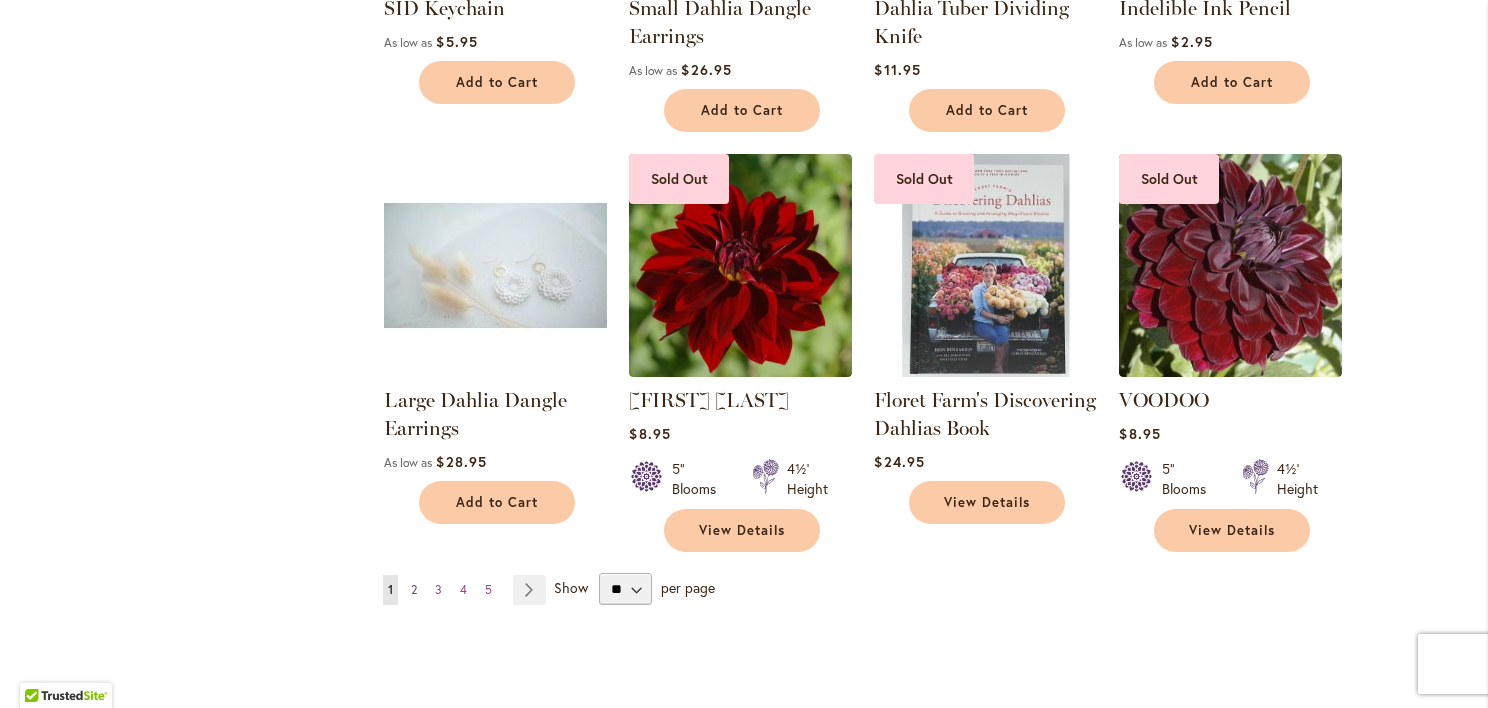click on "2" at bounding box center (414, 589) 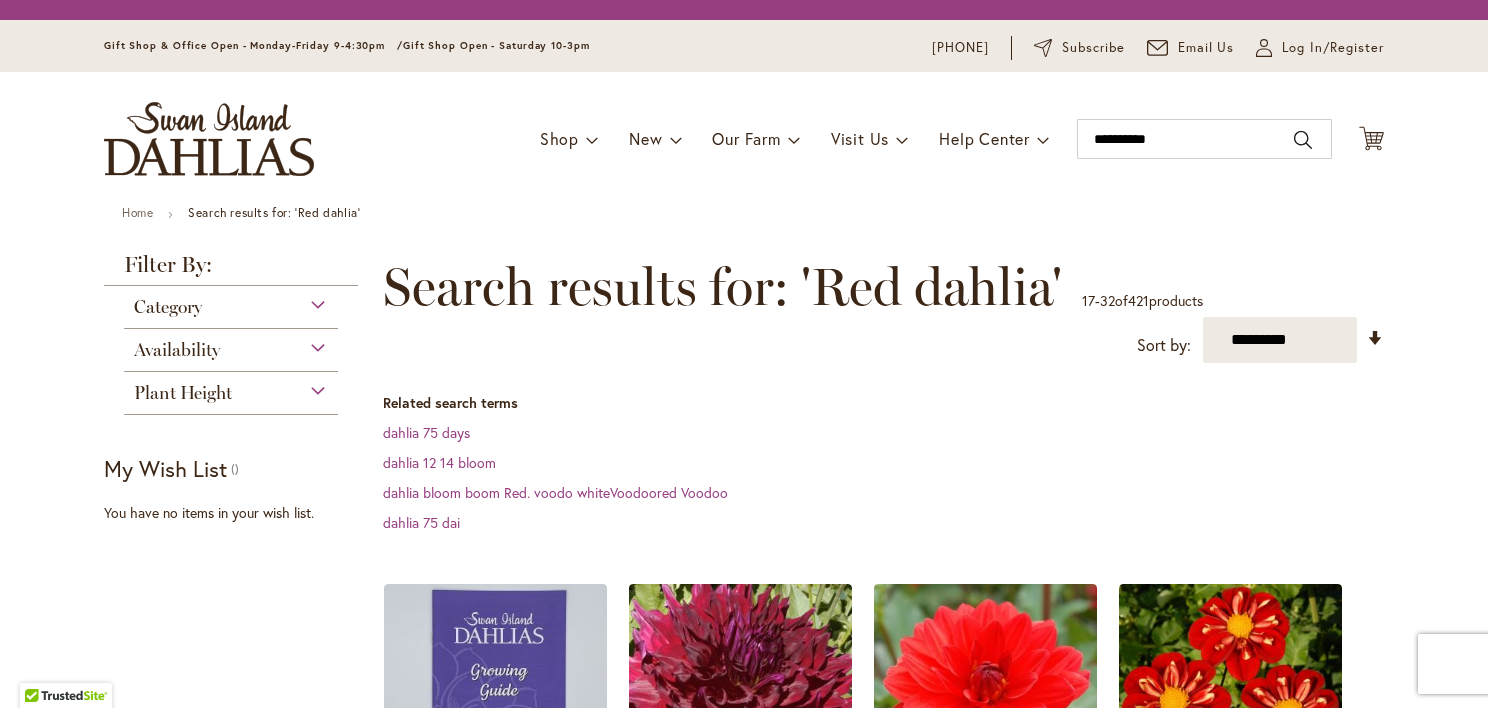scroll, scrollTop: 0, scrollLeft: 0, axis: both 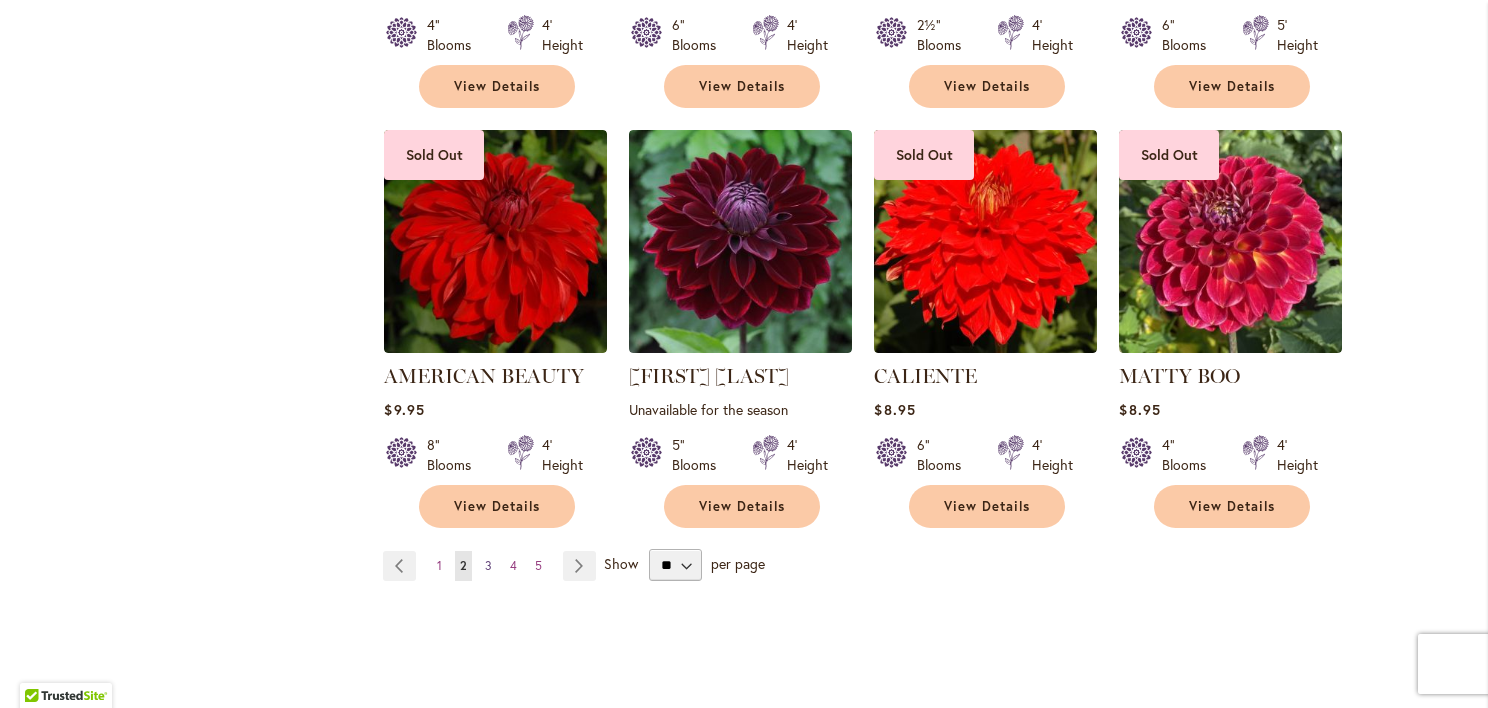click on "3" at bounding box center (488, 565) 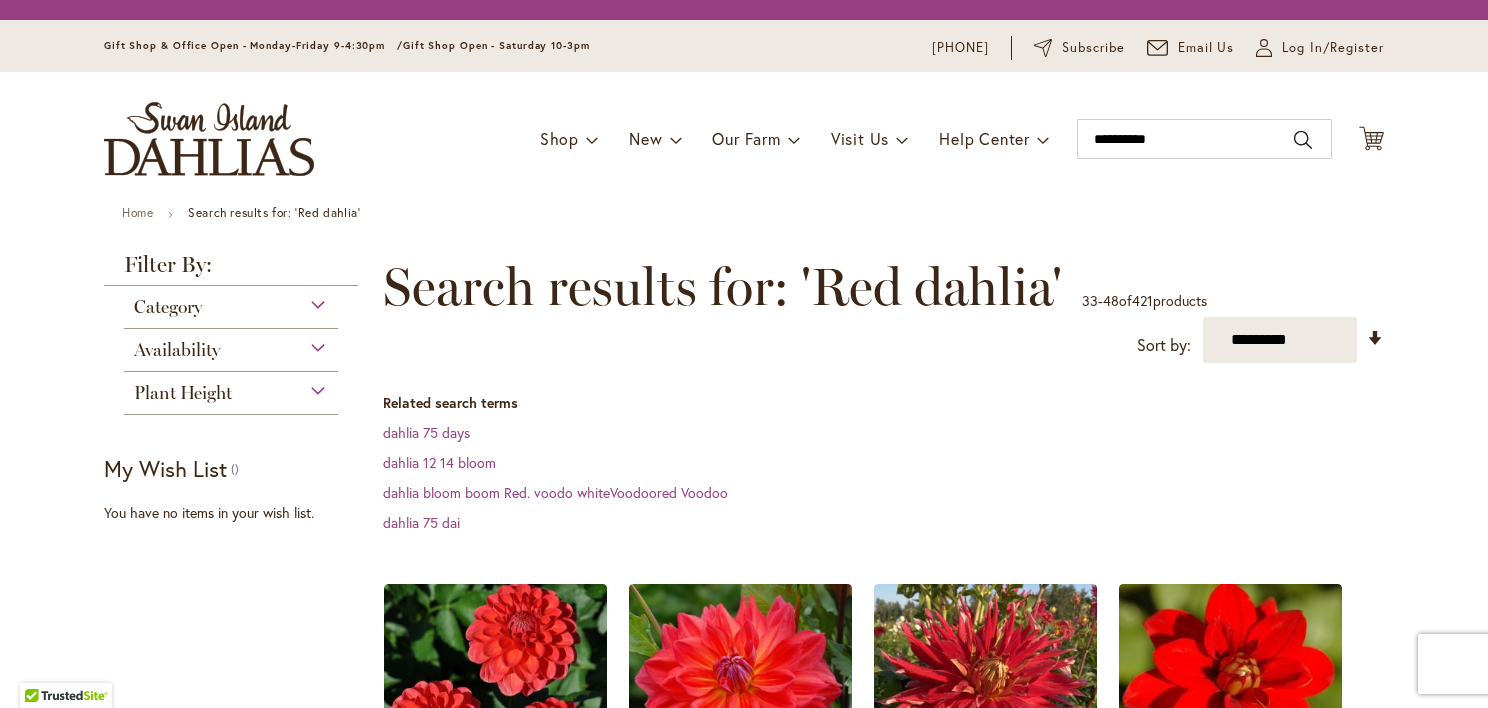 scroll, scrollTop: 0, scrollLeft: 0, axis: both 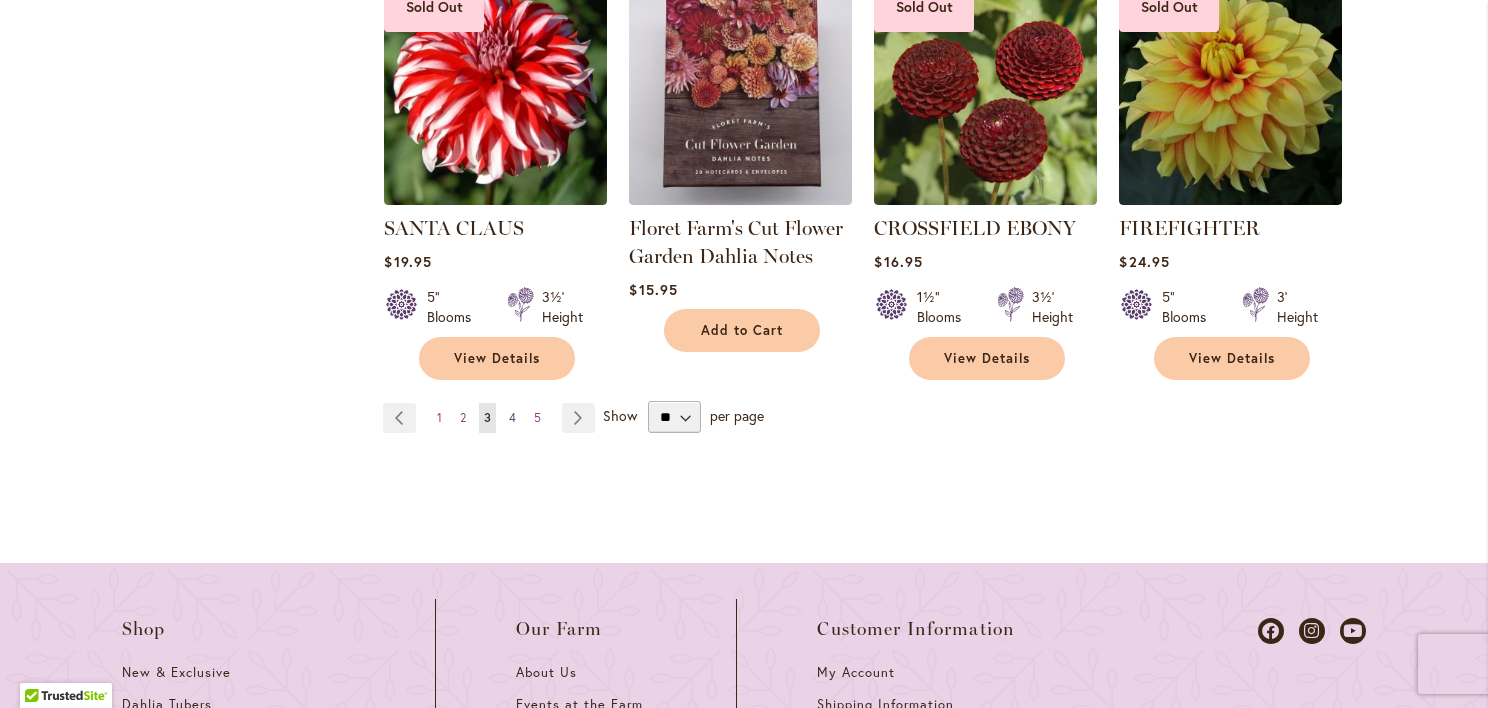 click on "Page
4" at bounding box center (512, 418) 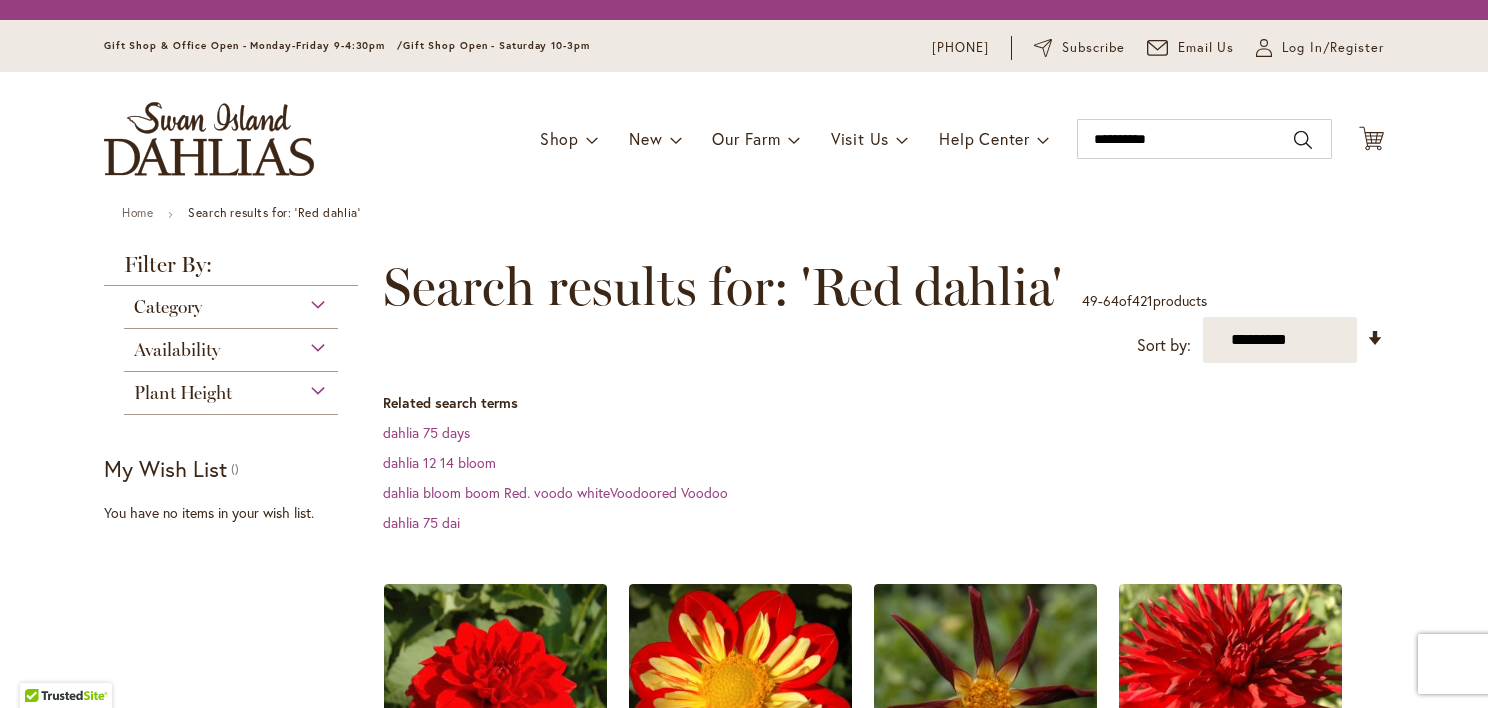 scroll, scrollTop: 0, scrollLeft: 0, axis: both 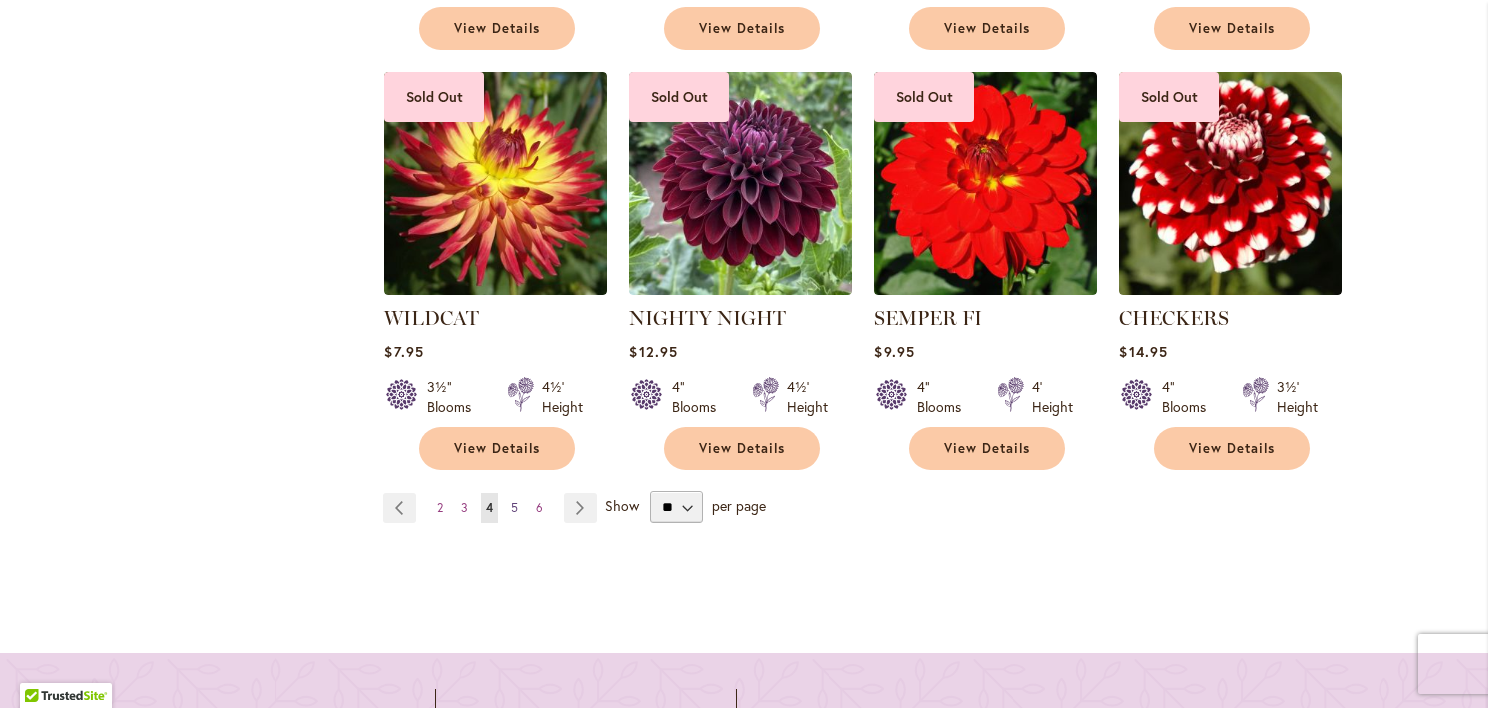 click on "5" at bounding box center [514, 507] 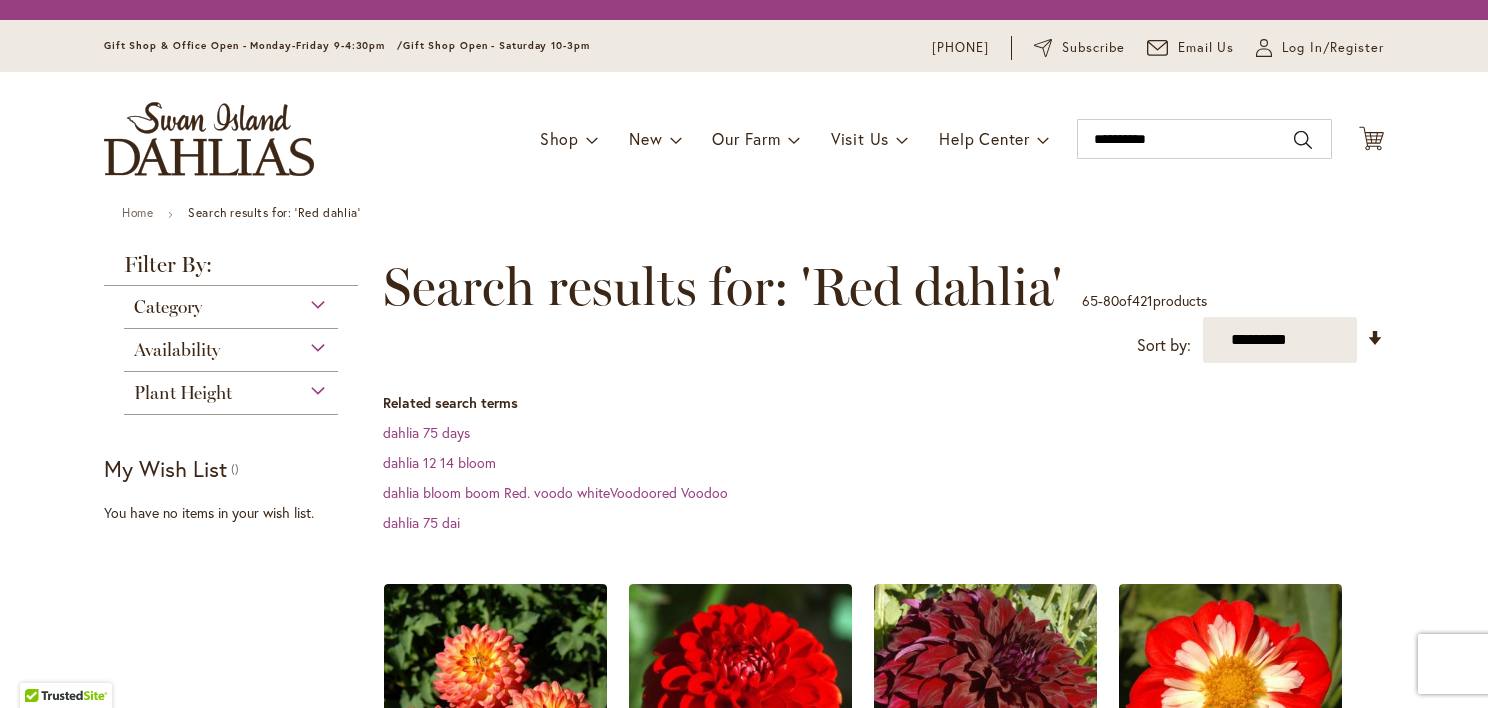 scroll, scrollTop: 0, scrollLeft: 0, axis: both 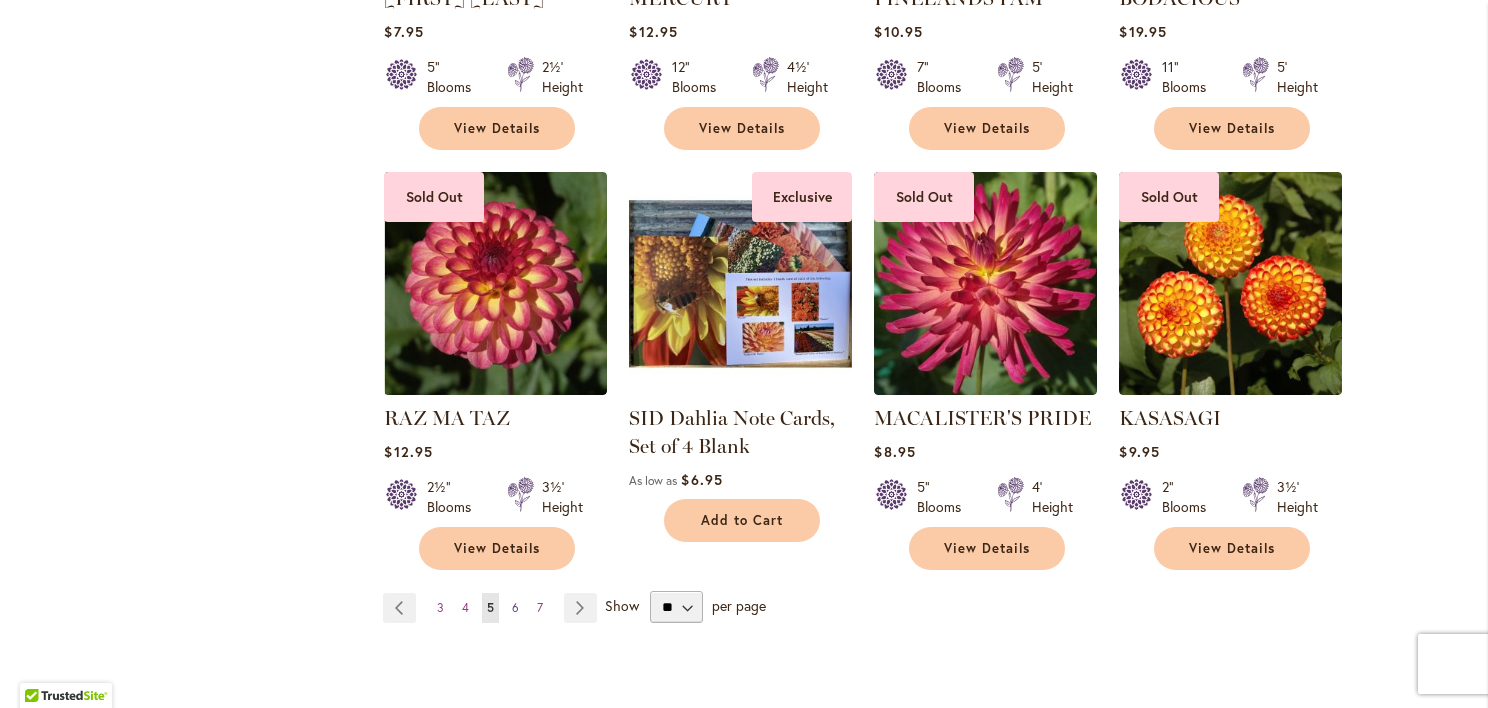 click on "6" at bounding box center [515, 607] 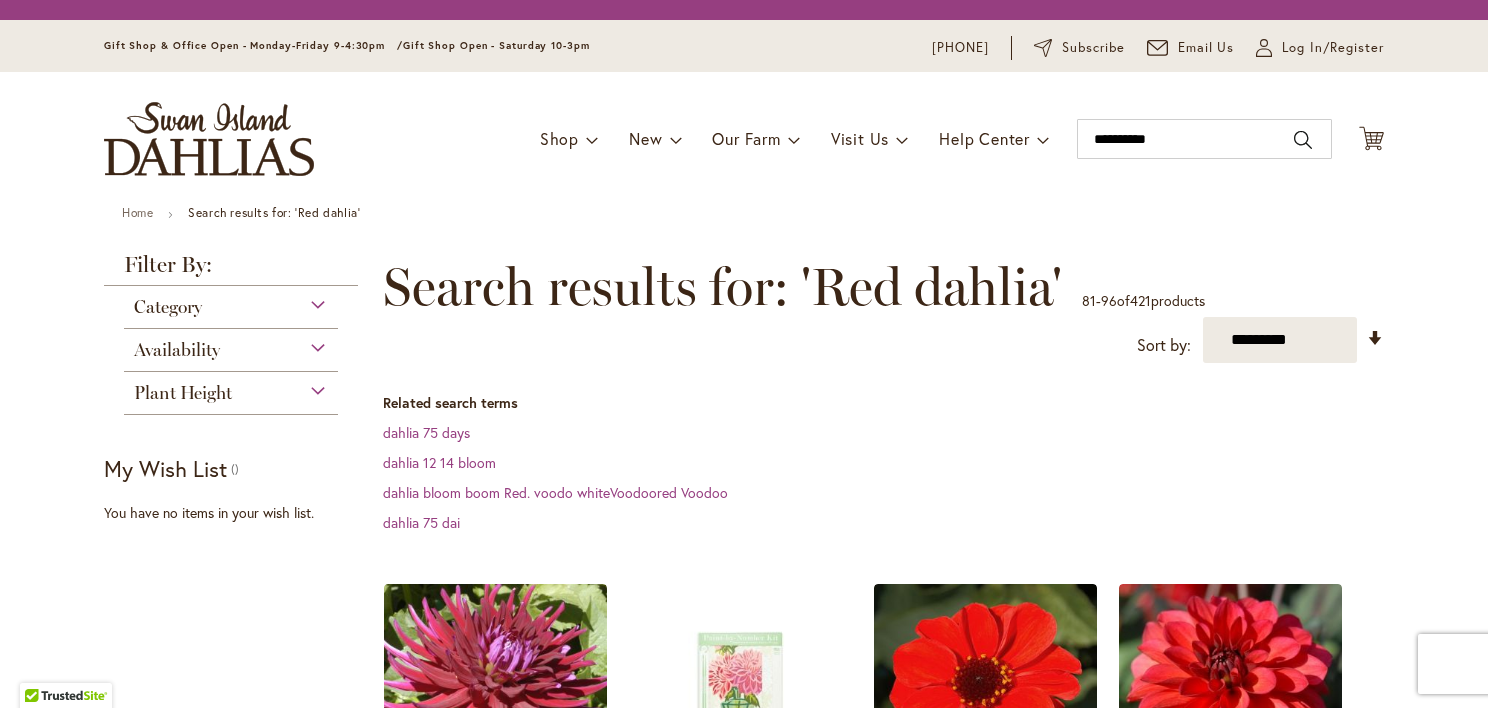 scroll, scrollTop: 0, scrollLeft: 0, axis: both 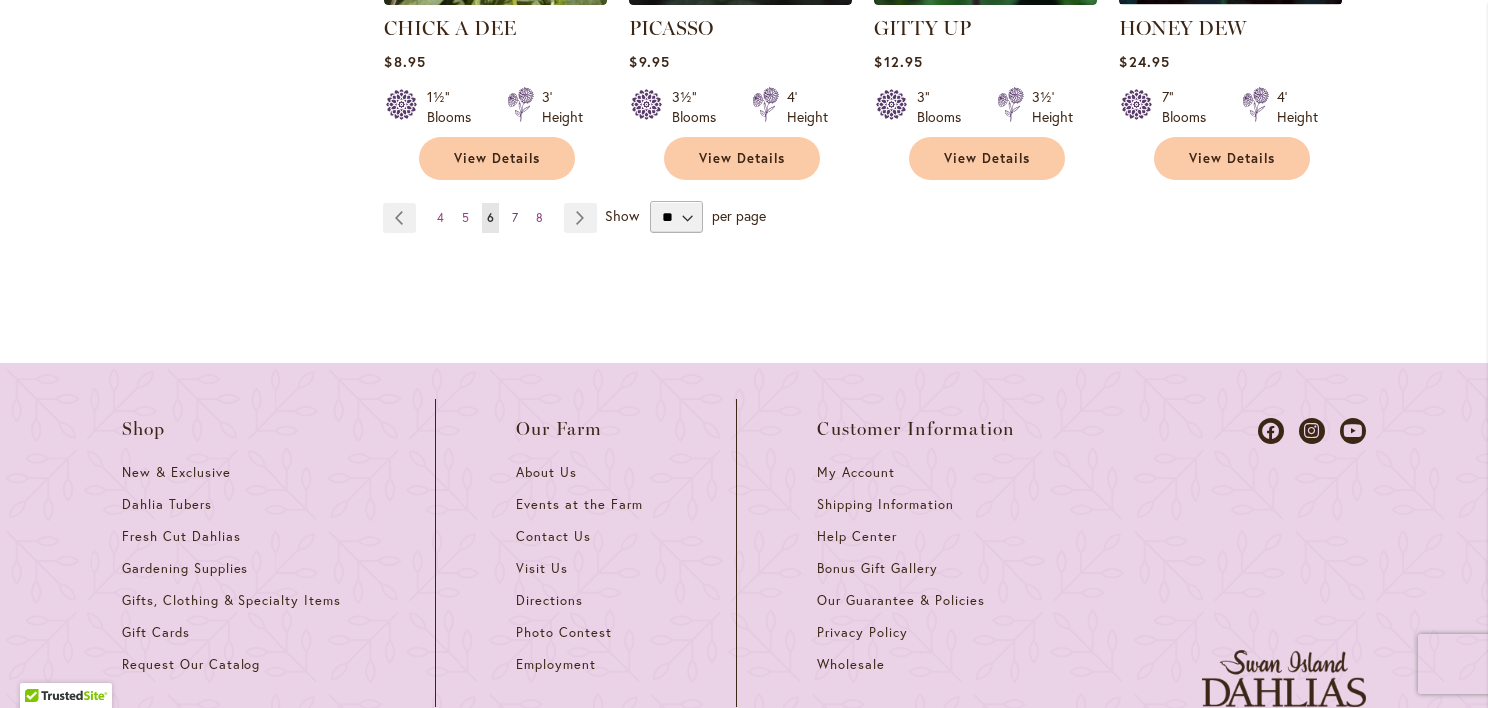 click on "7" at bounding box center (515, 217) 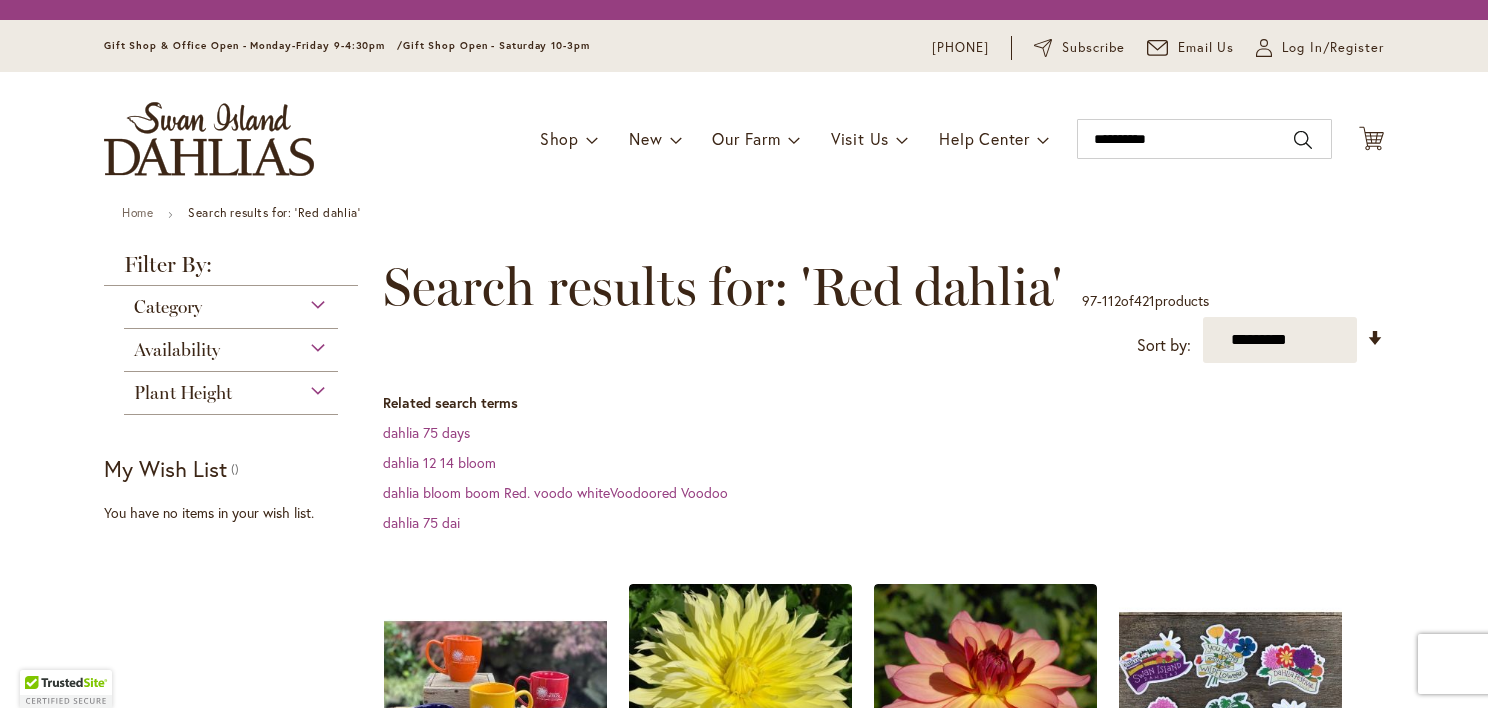 scroll, scrollTop: 0, scrollLeft: 0, axis: both 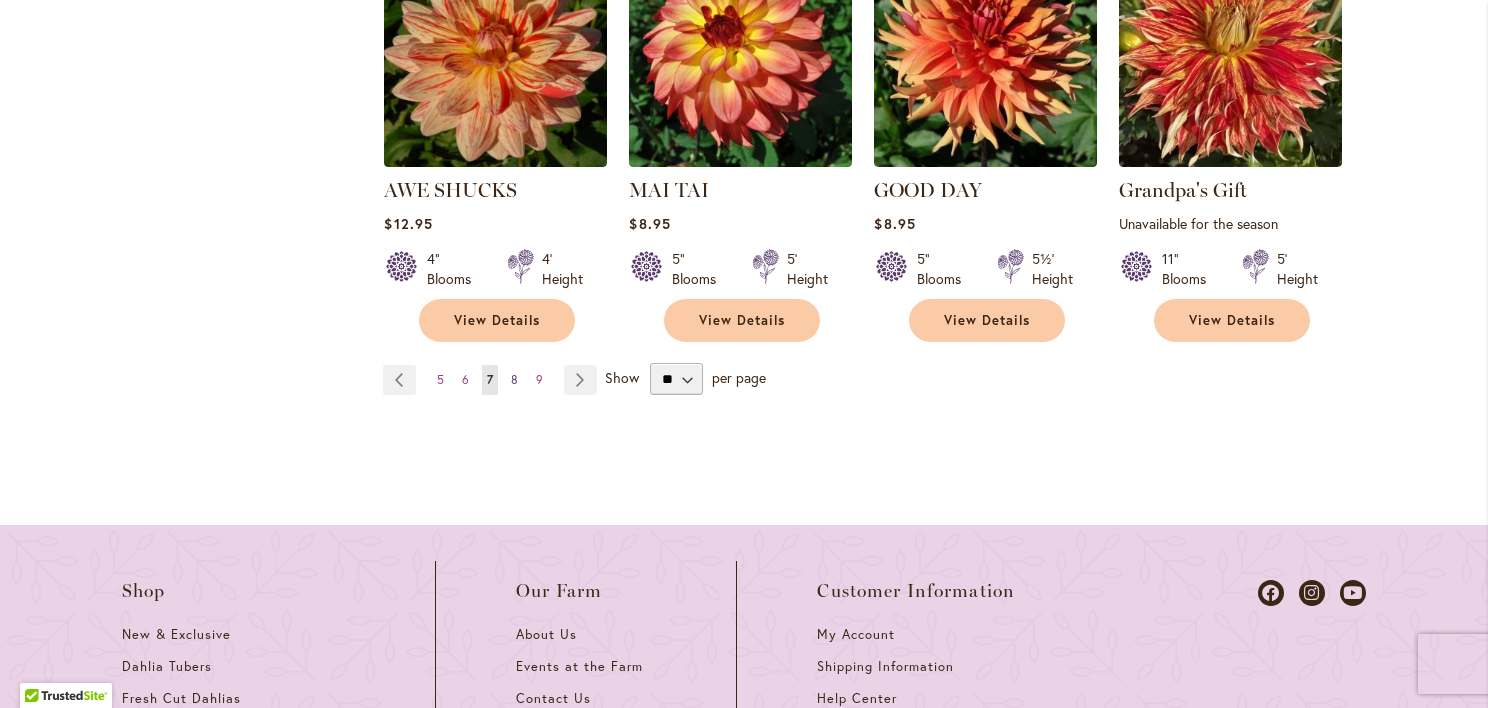 click on "8" at bounding box center (514, 379) 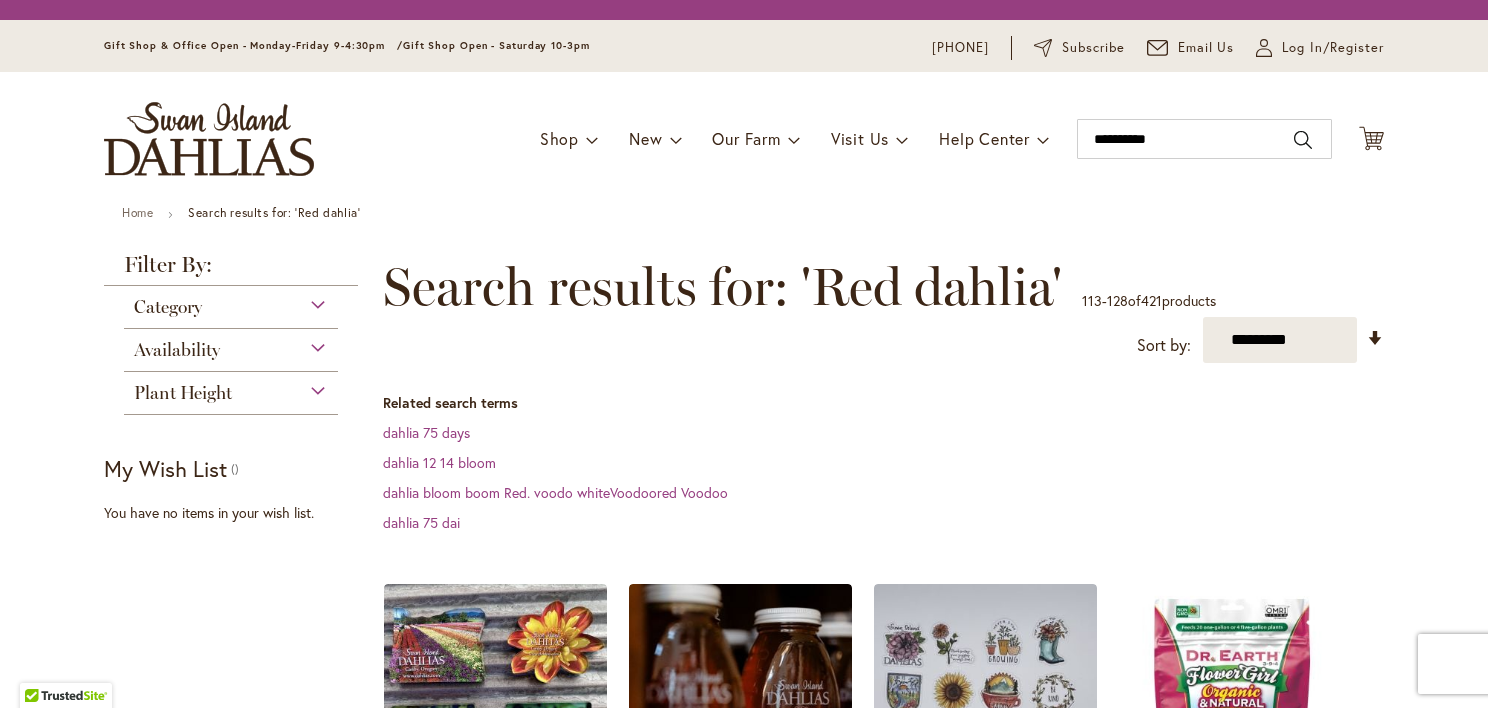 scroll, scrollTop: 0, scrollLeft: 0, axis: both 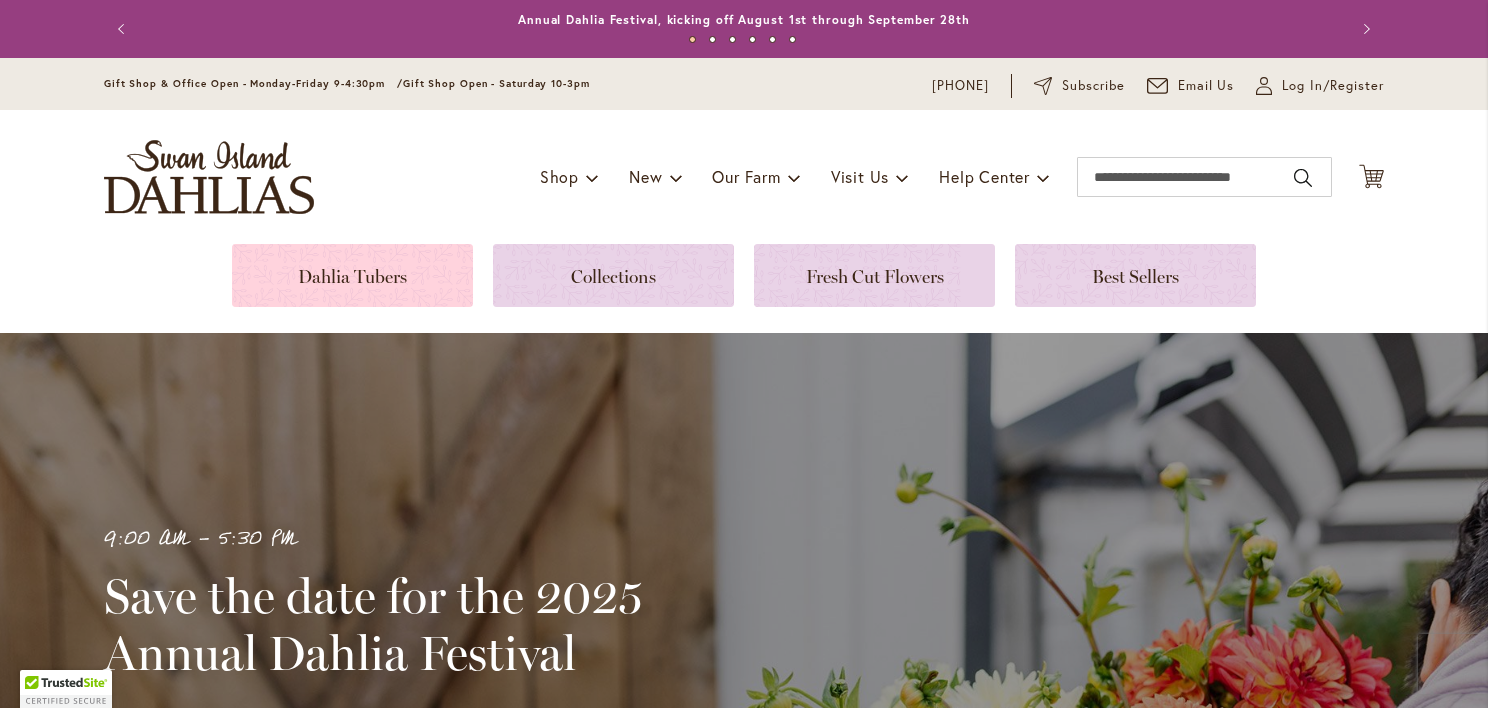 click at bounding box center [352, 275] 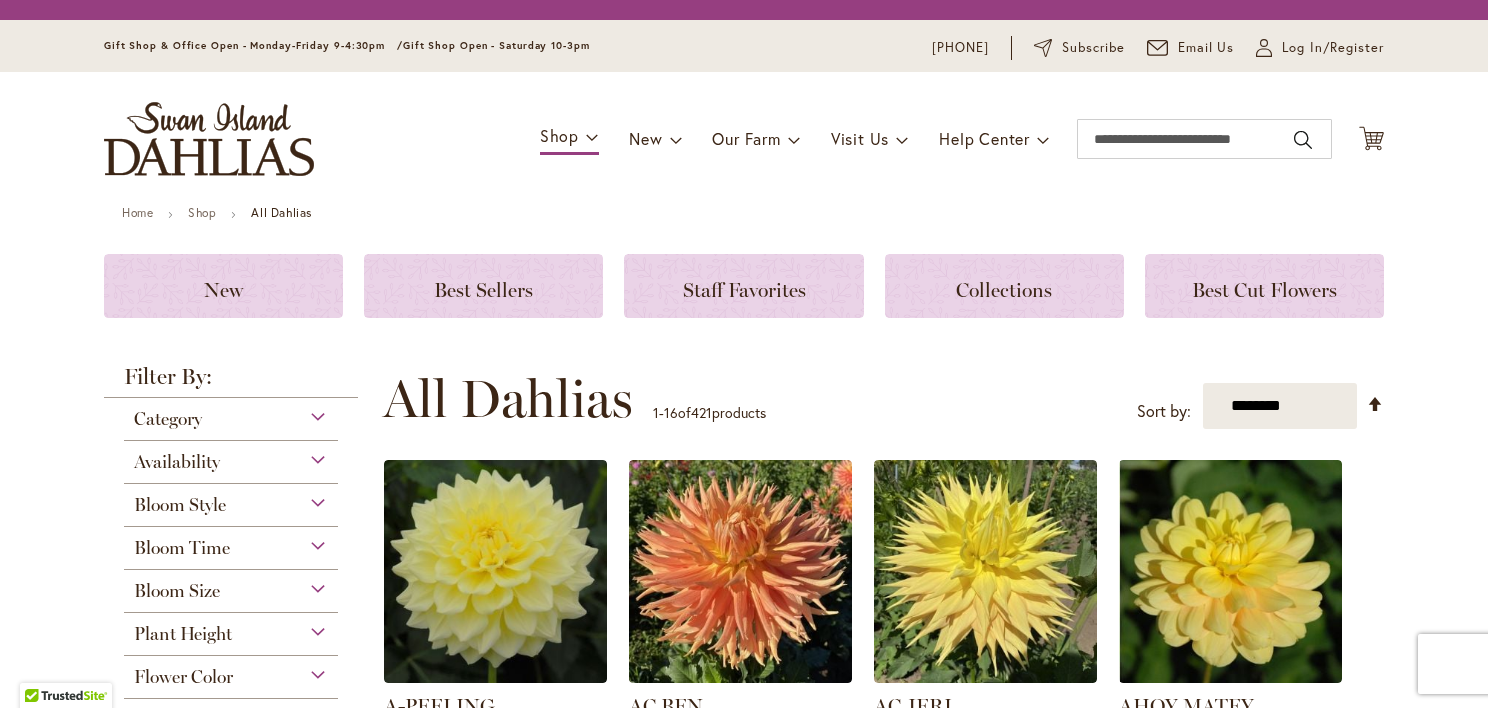 scroll, scrollTop: 0, scrollLeft: 0, axis: both 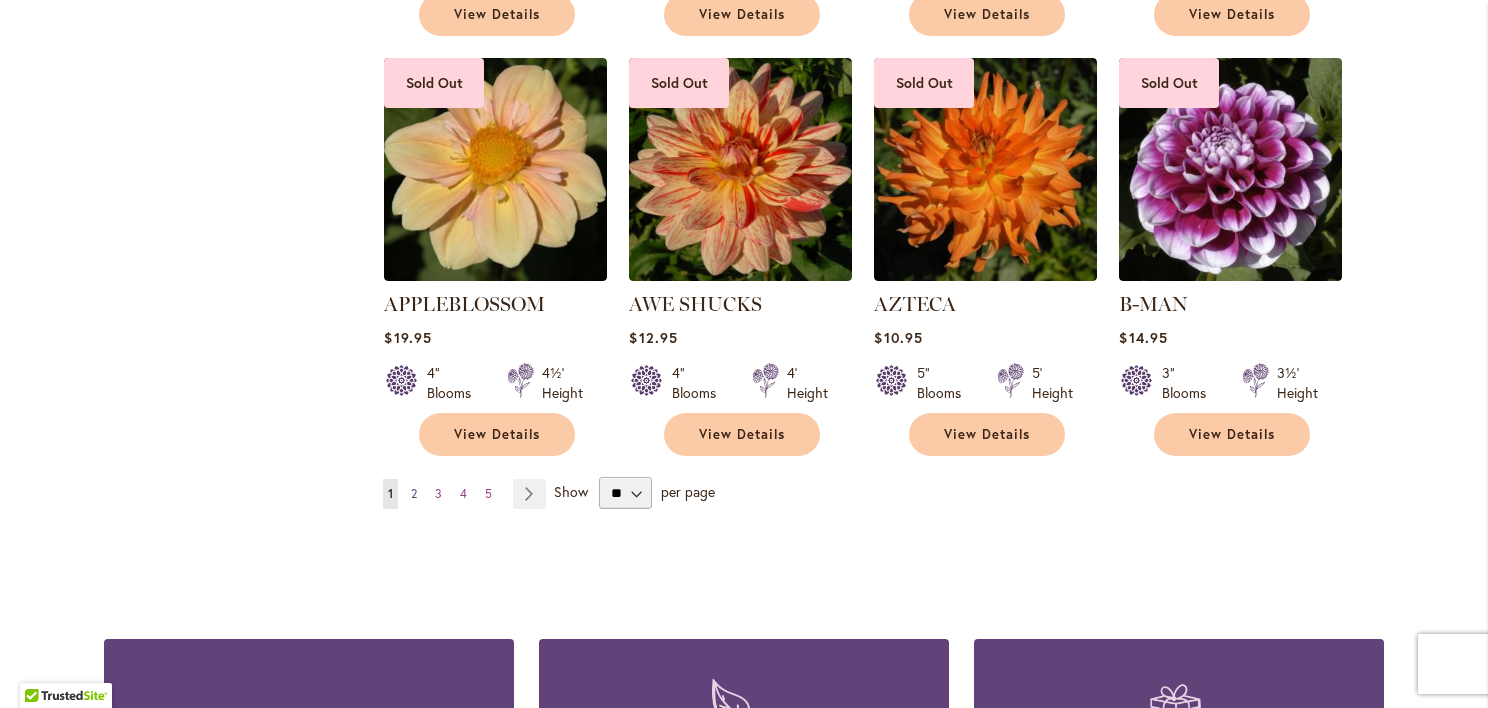 click on "2" at bounding box center [414, 493] 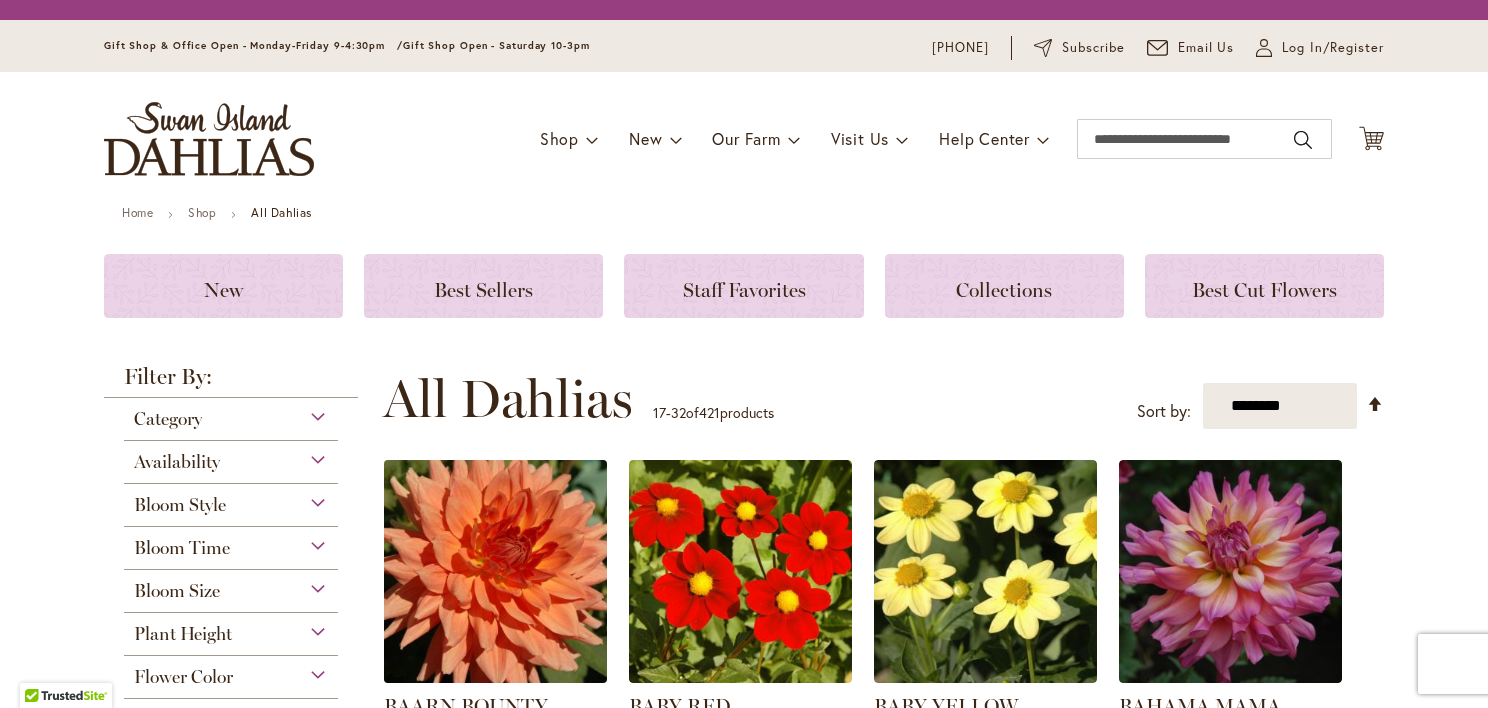scroll, scrollTop: 0, scrollLeft: 0, axis: both 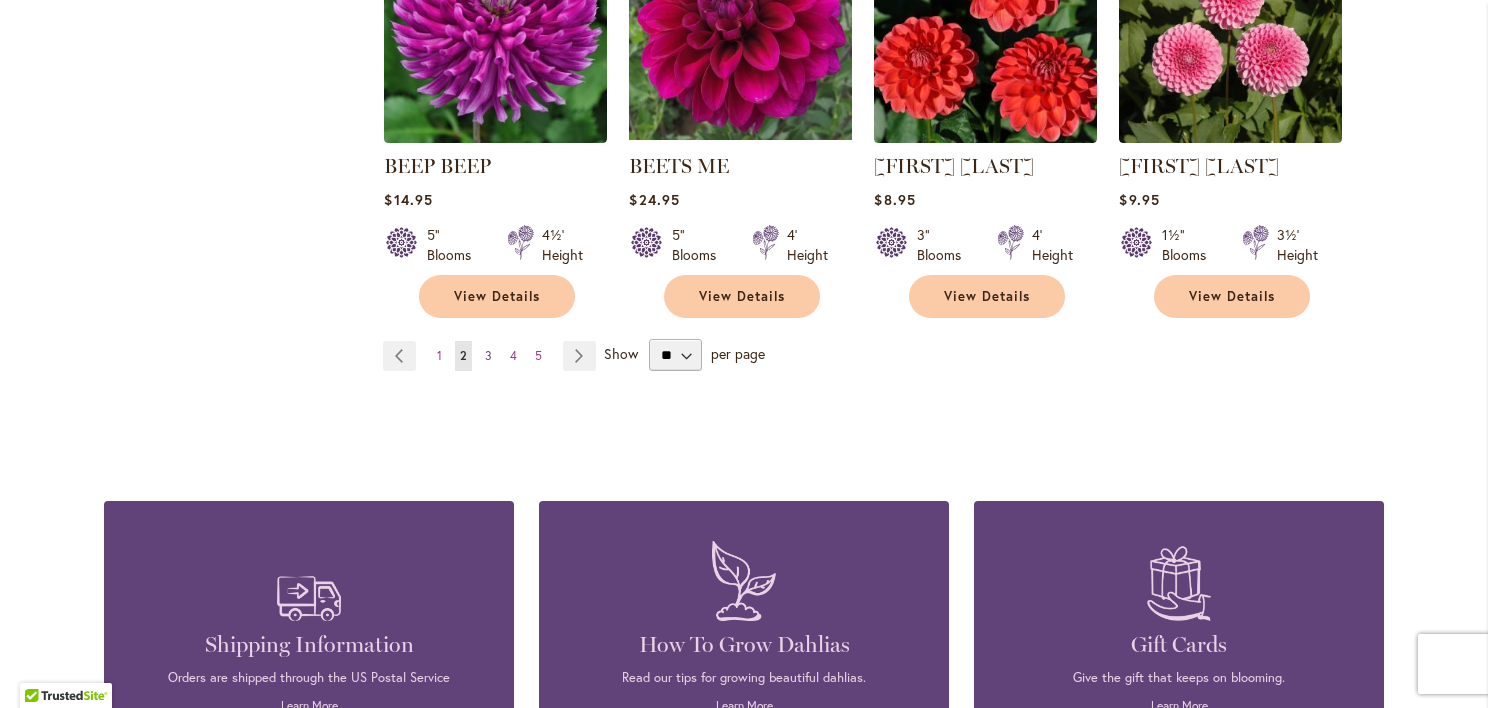 click on "3" at bounding box center [488, 355] 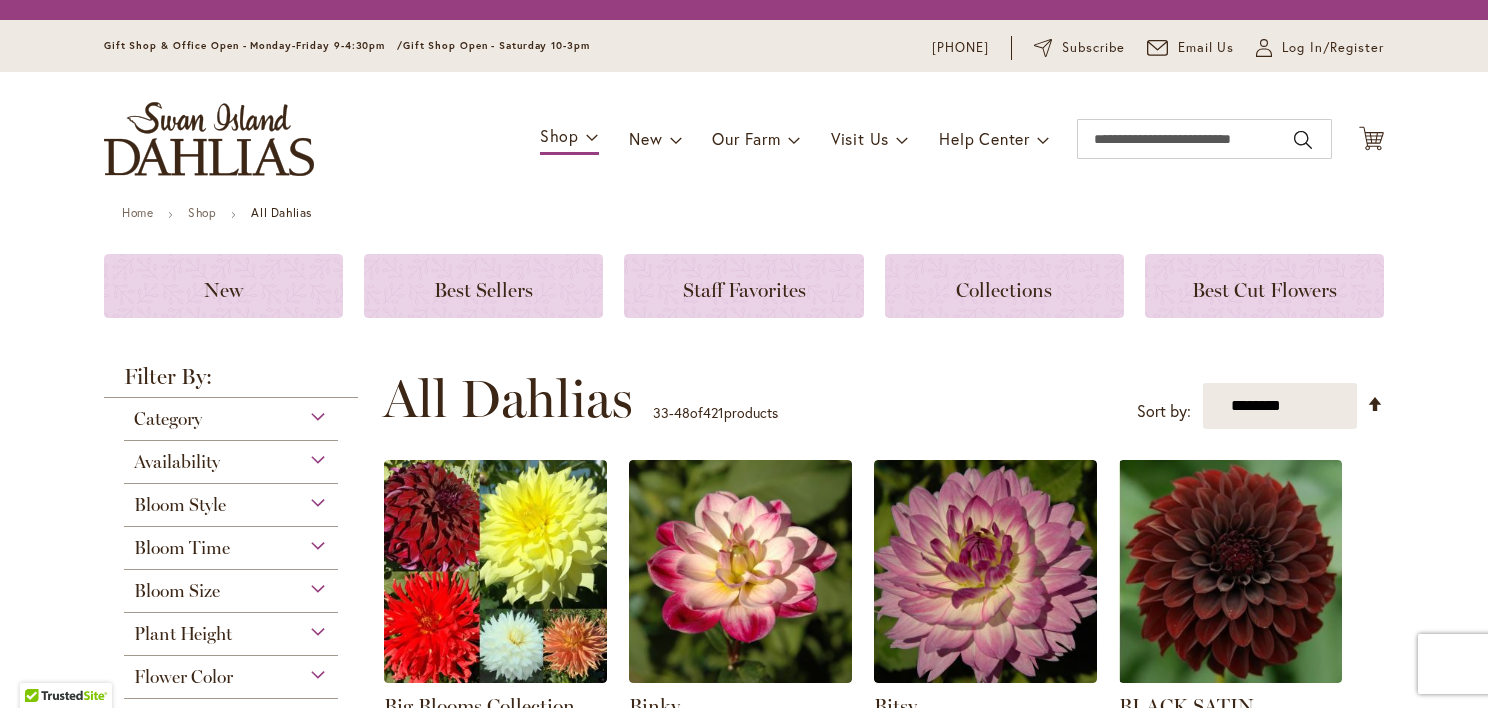 scroll, scrollTop: 0, scrollLeft: 0, axis: both 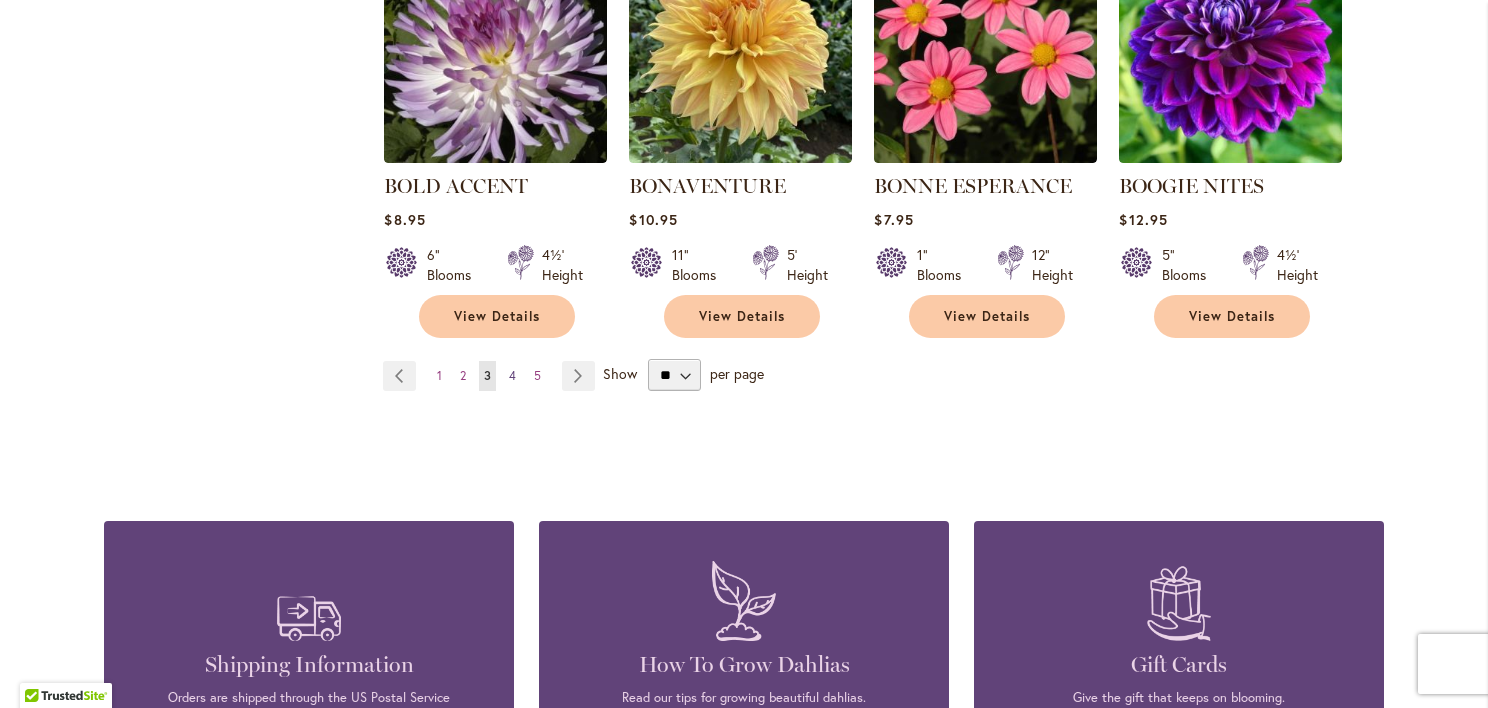 click on "4" at bounding box center [512, 375] 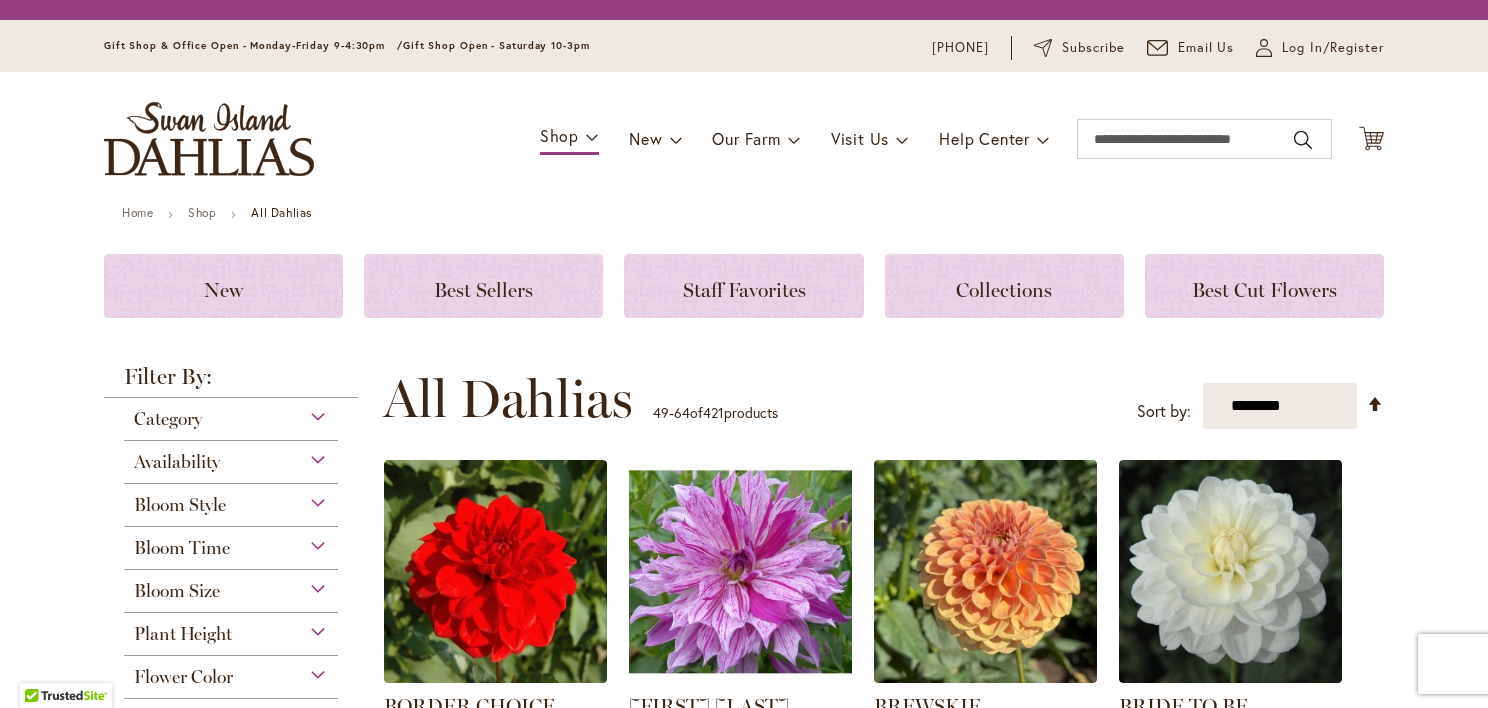 scroll, scrollTop: 0, scrollLeft: 0, axis: both 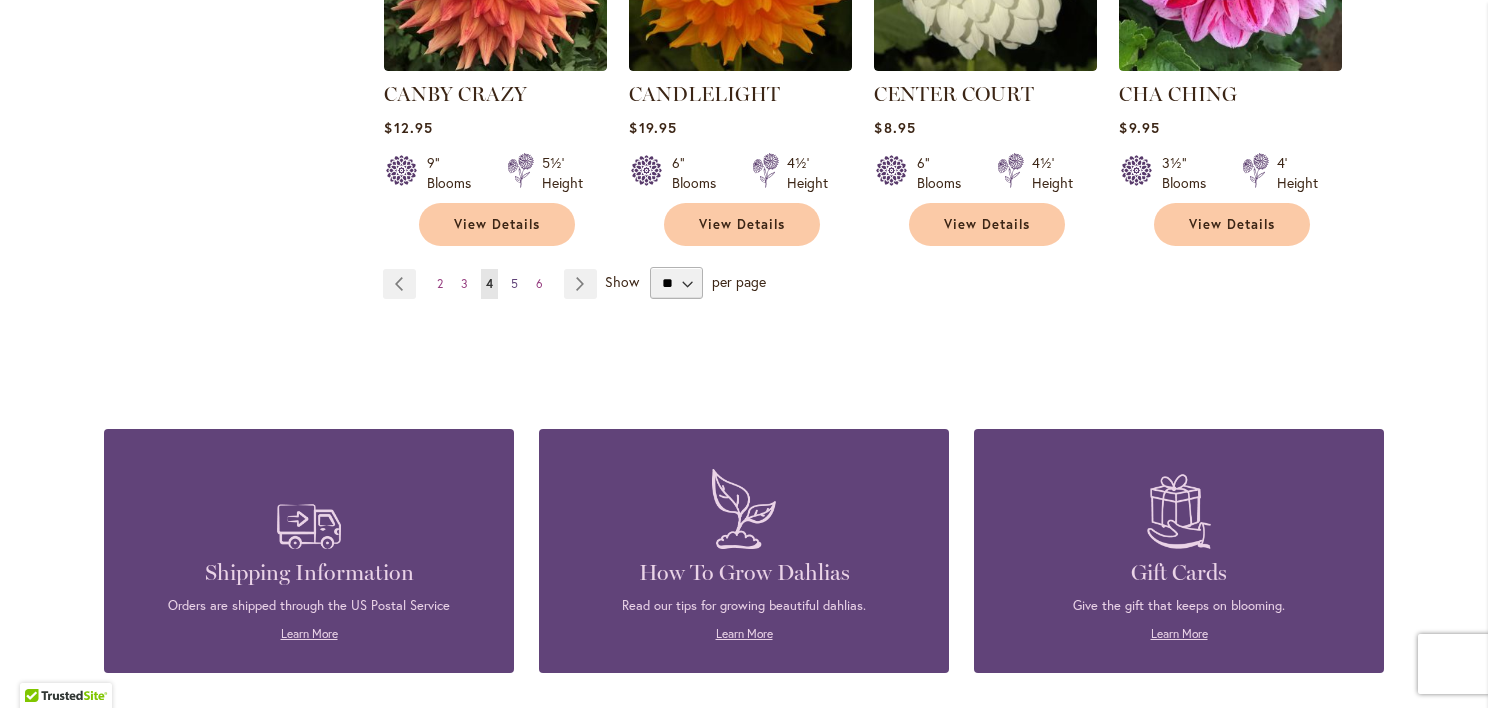 click on "5" at bounding box center [514, 283] 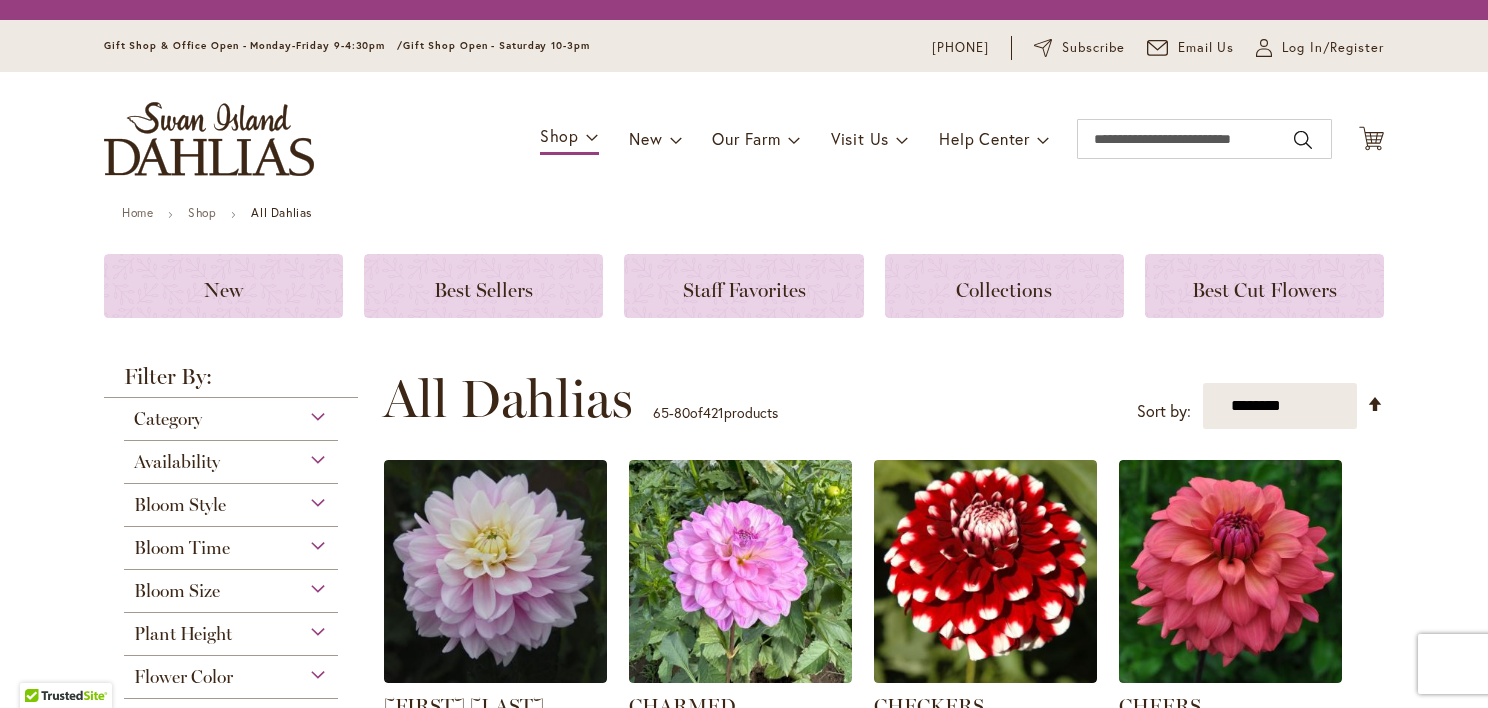 scroll, scrollTop: 0, scrollLeft: 0, axis: both 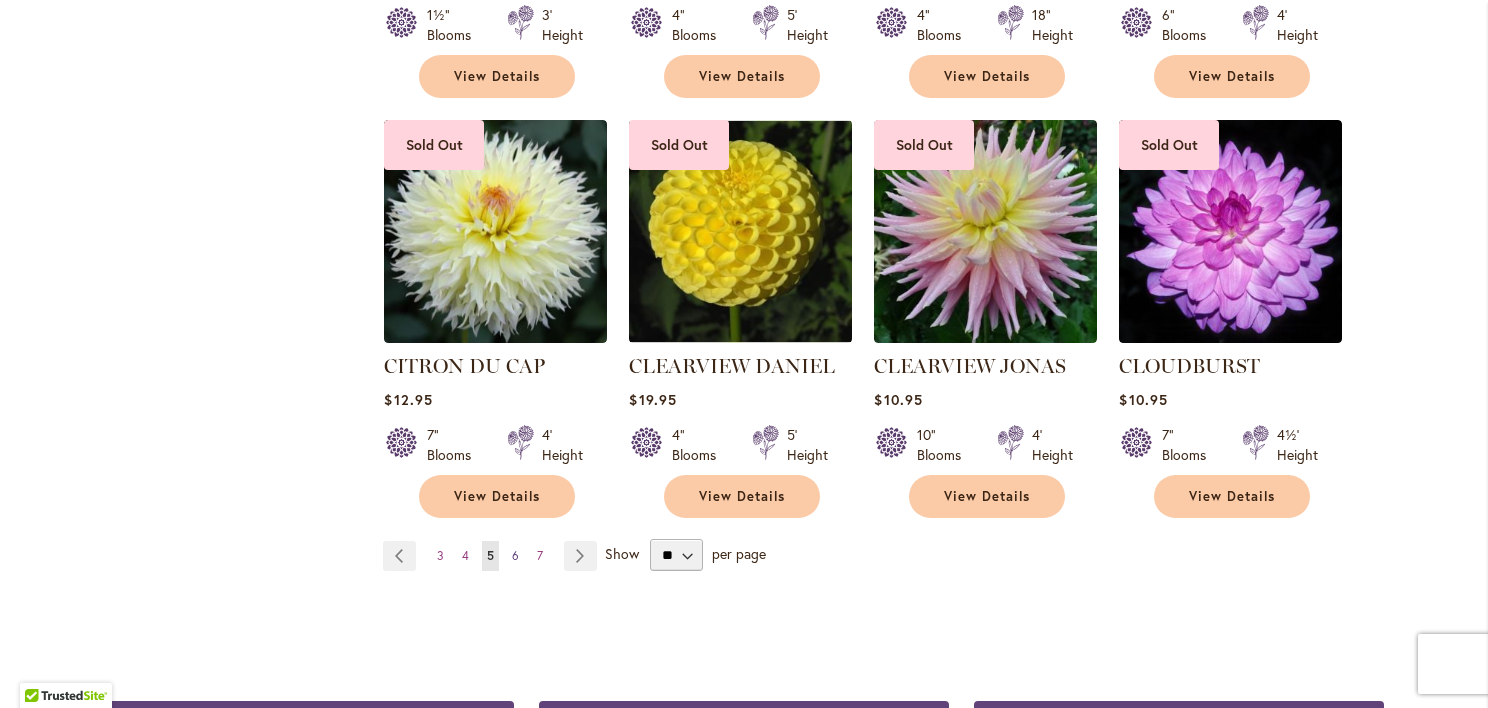 click on "6" at bounding box center [515, 555] 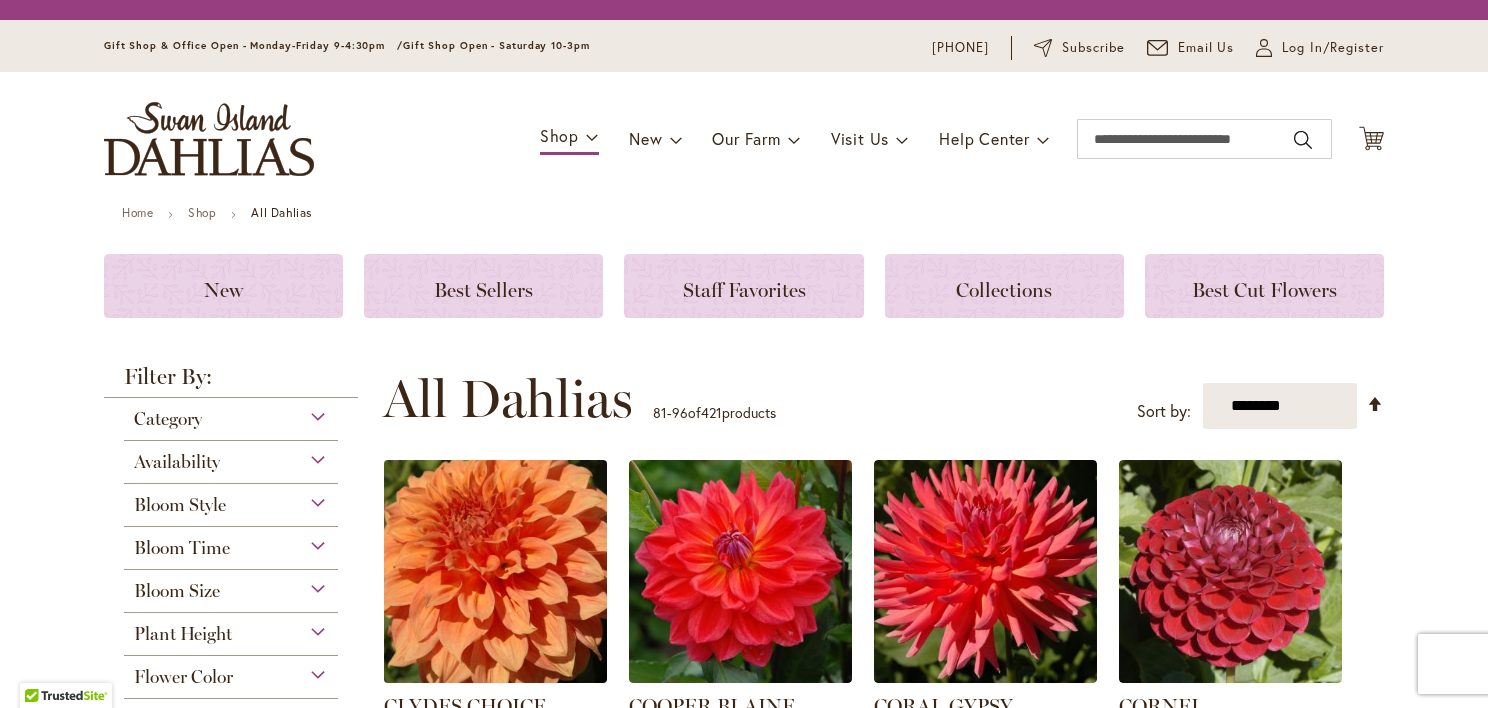 scroll, scrollTop: 0, scrollLeft: 0, axis: both 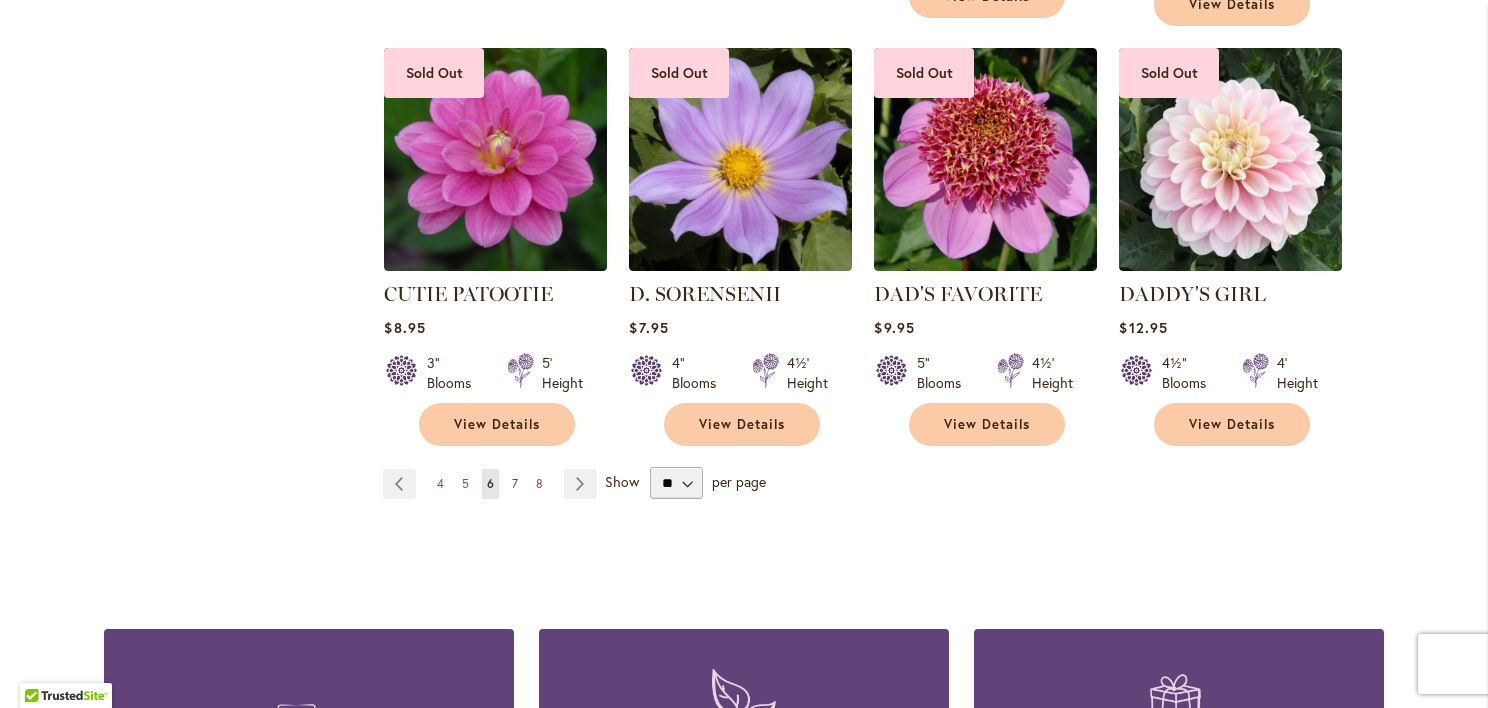 click on "7" at bounding box center (515, 483) 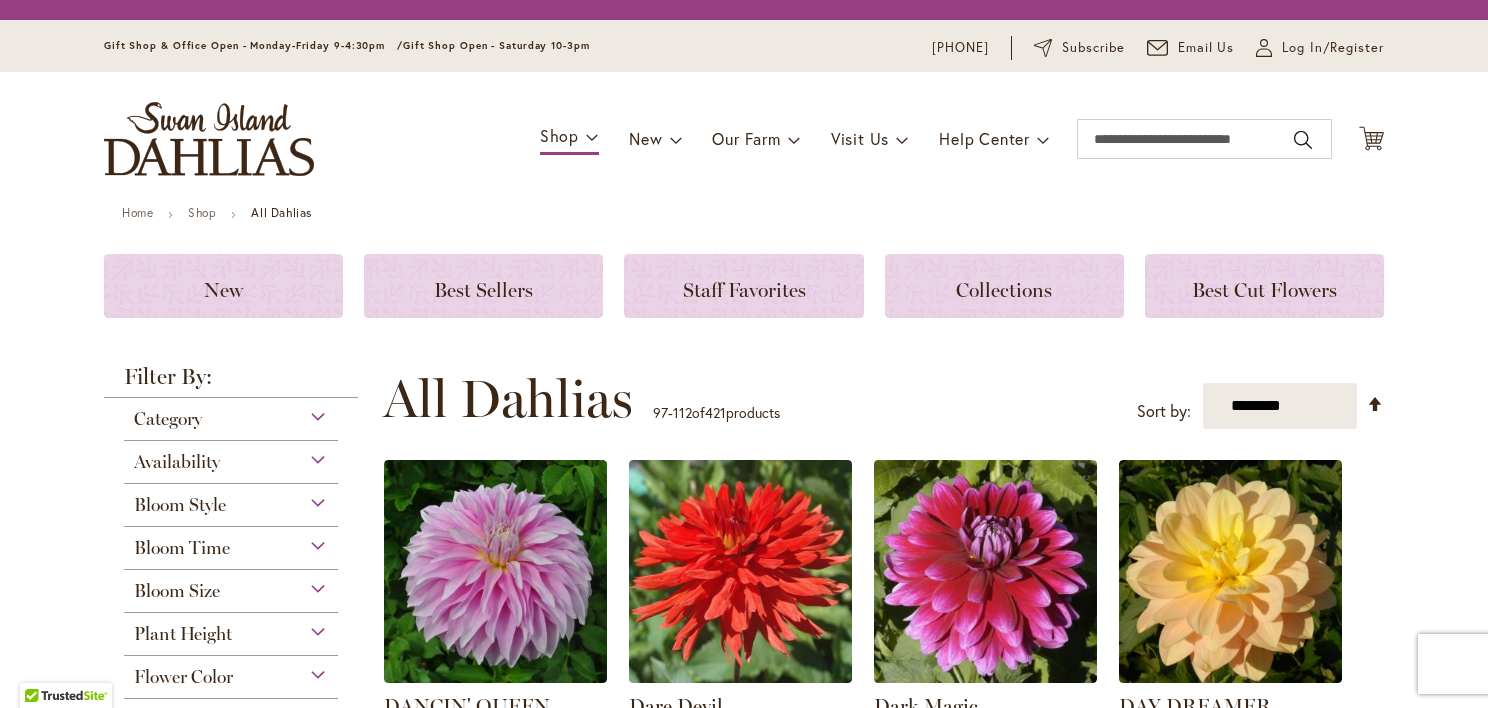 scroll, scrollTop: 0, scrollLeft: 0, axis: both 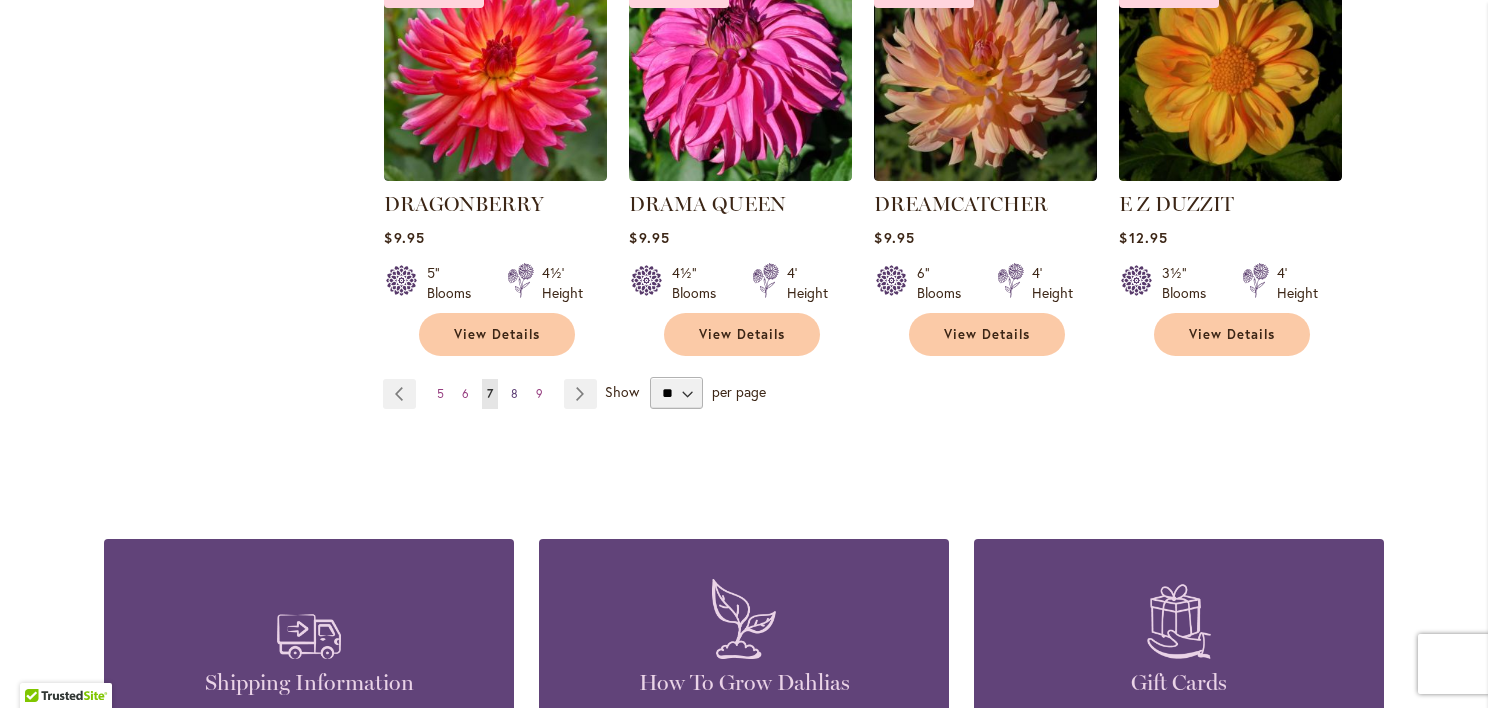 click on "8" at bounding box center (514, 393) 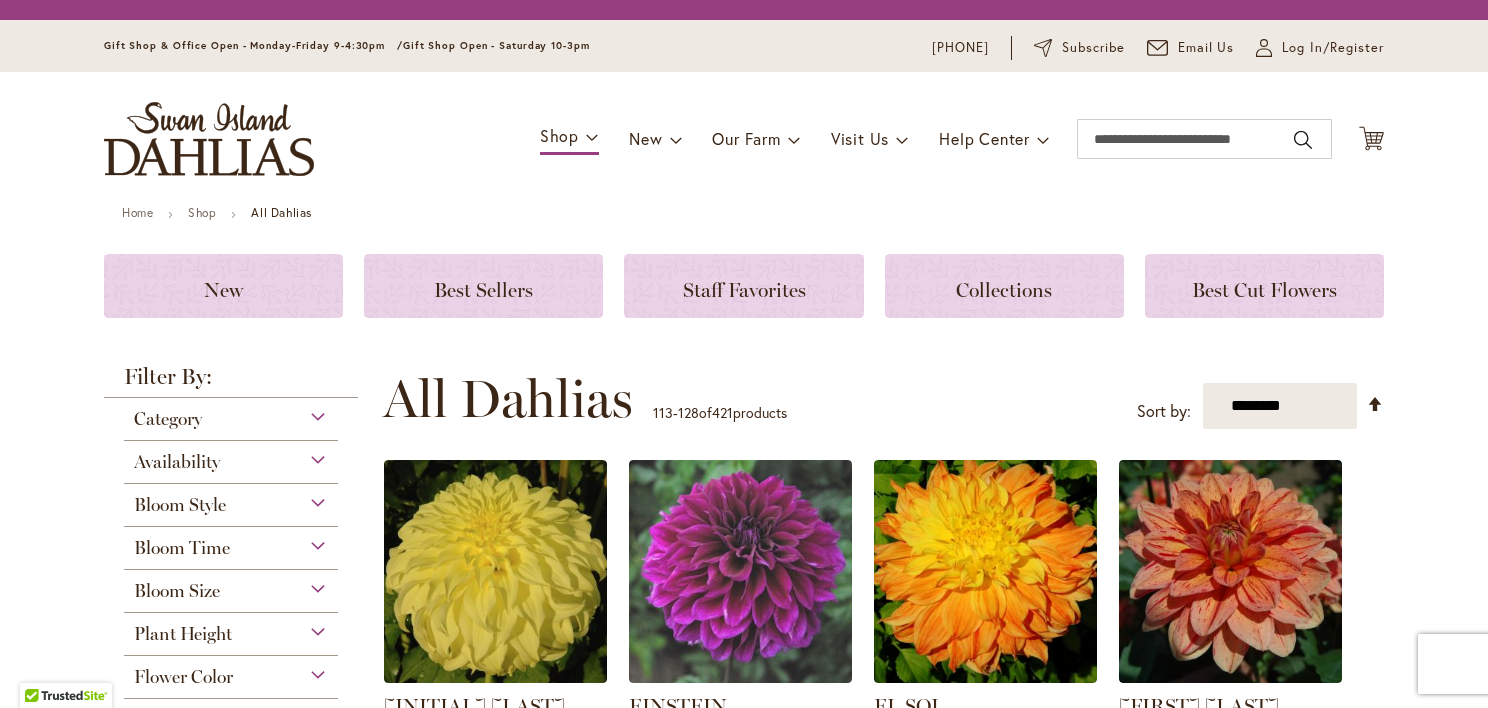 scroll, scrollTop: 0, scrollLeft: 0, axis: both 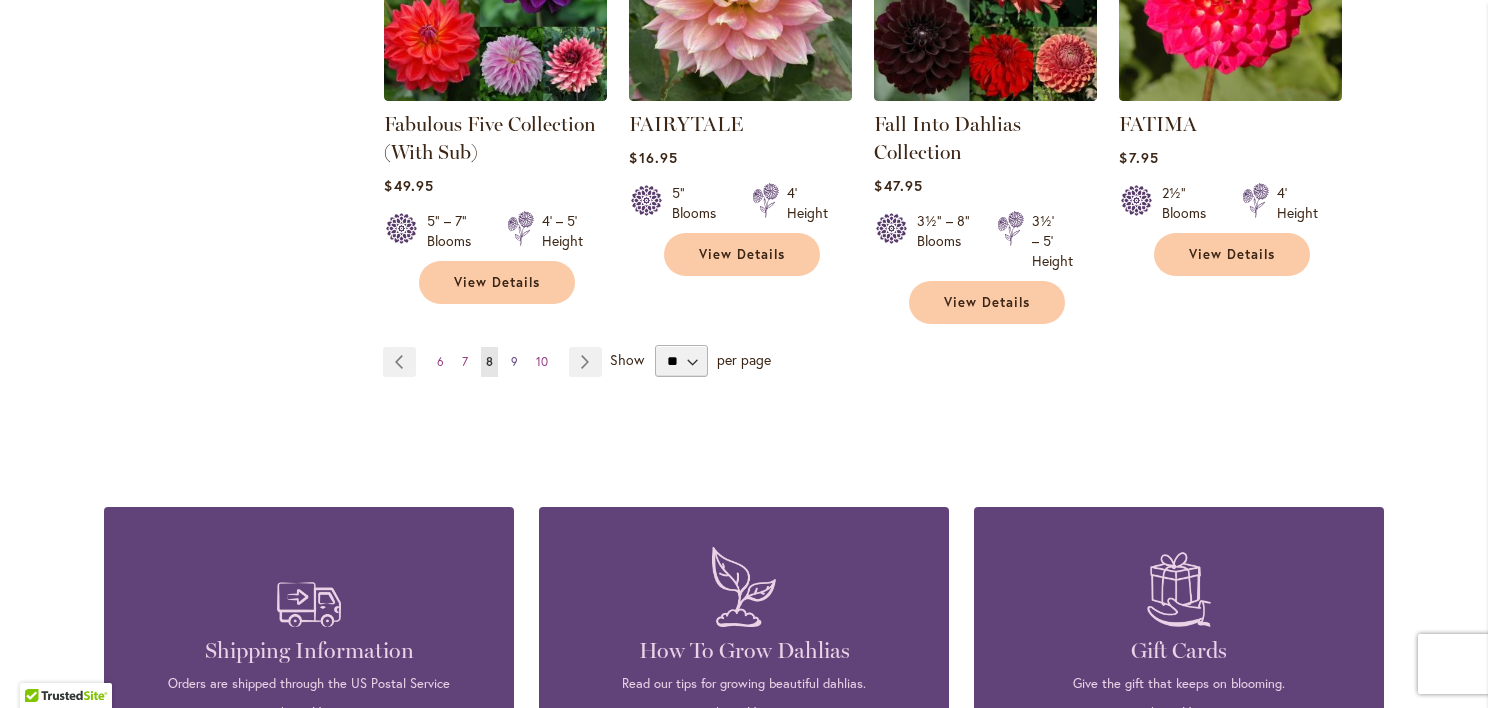 click on "9" at bounding box center [514, 361] 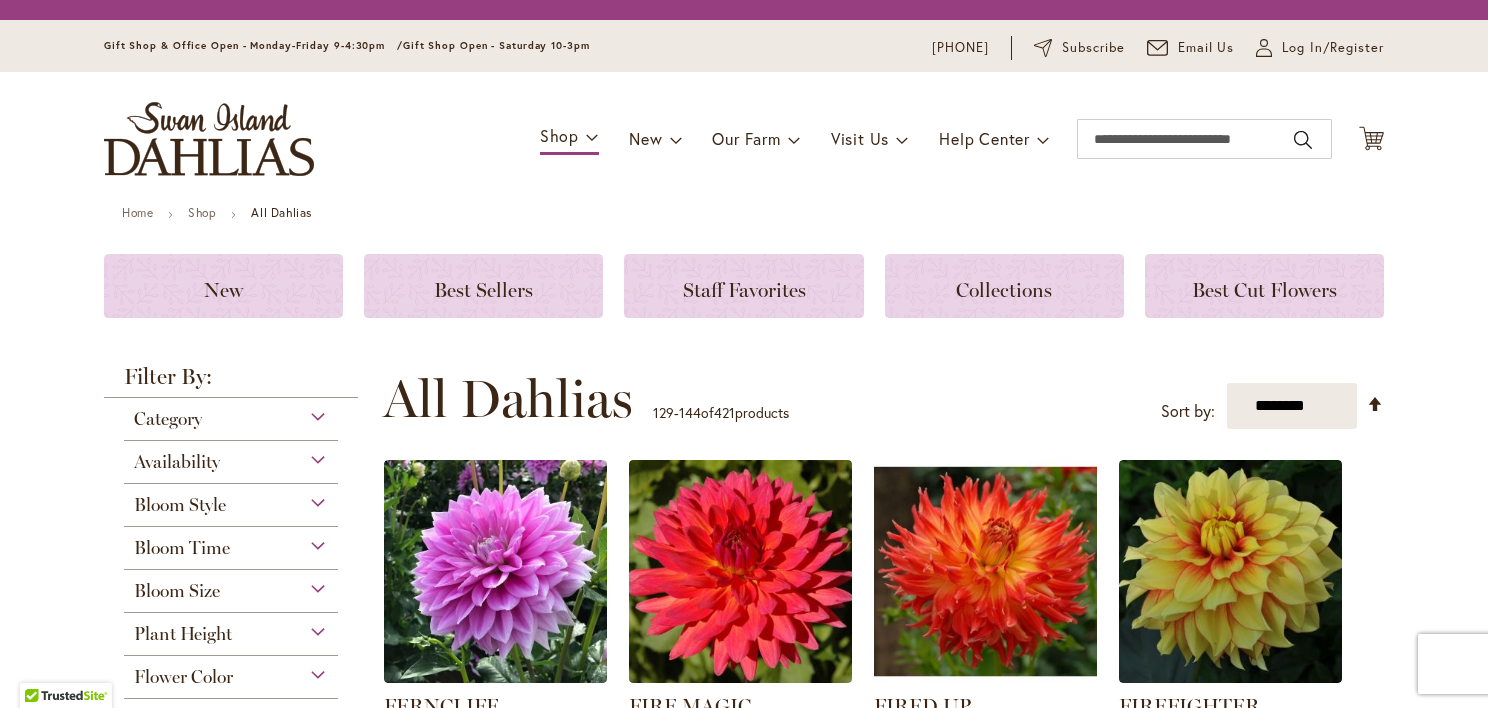 scroll, scrollTop: 0, scrollLeft: 0, axis: both 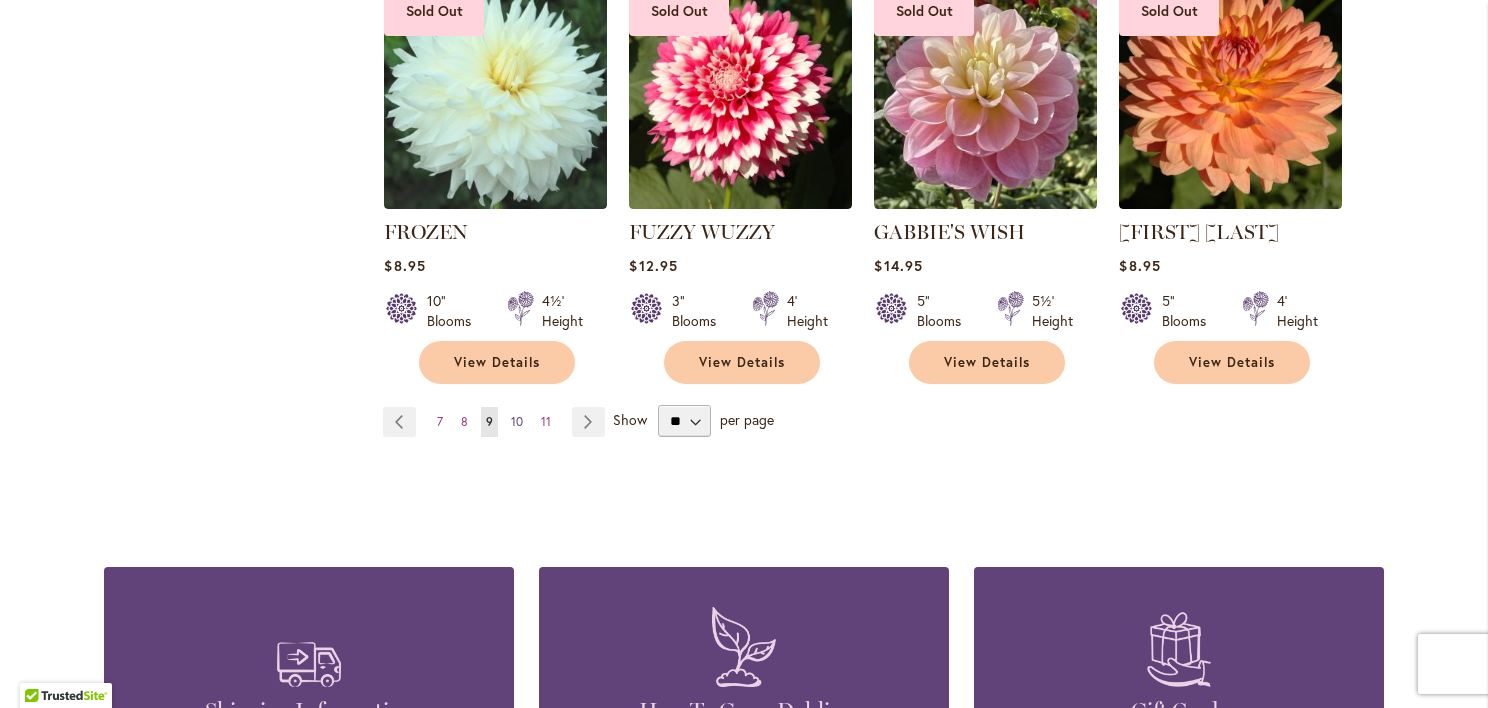 click on "10" at bounding box center (517, 421) 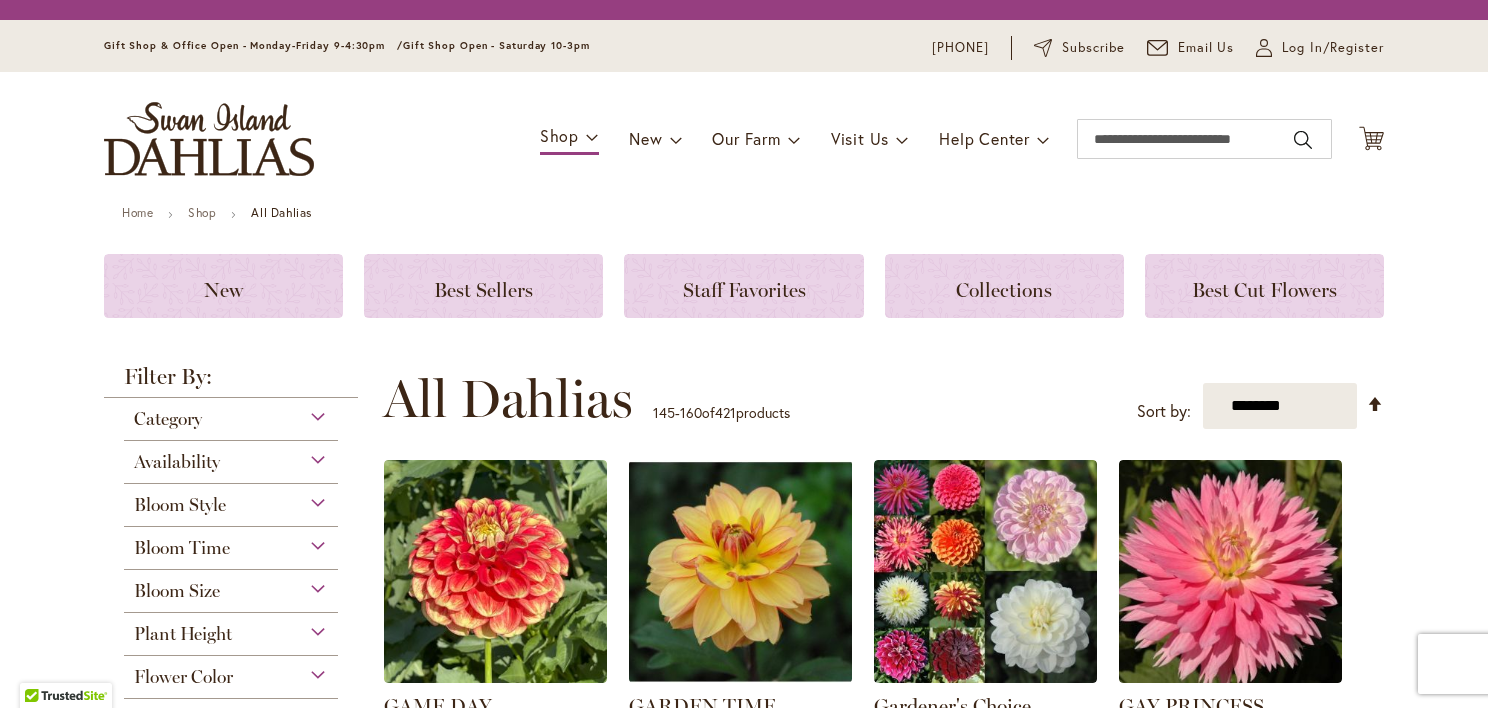 scroll, scrollTop: 0, scrollLeft: 0, axis: both 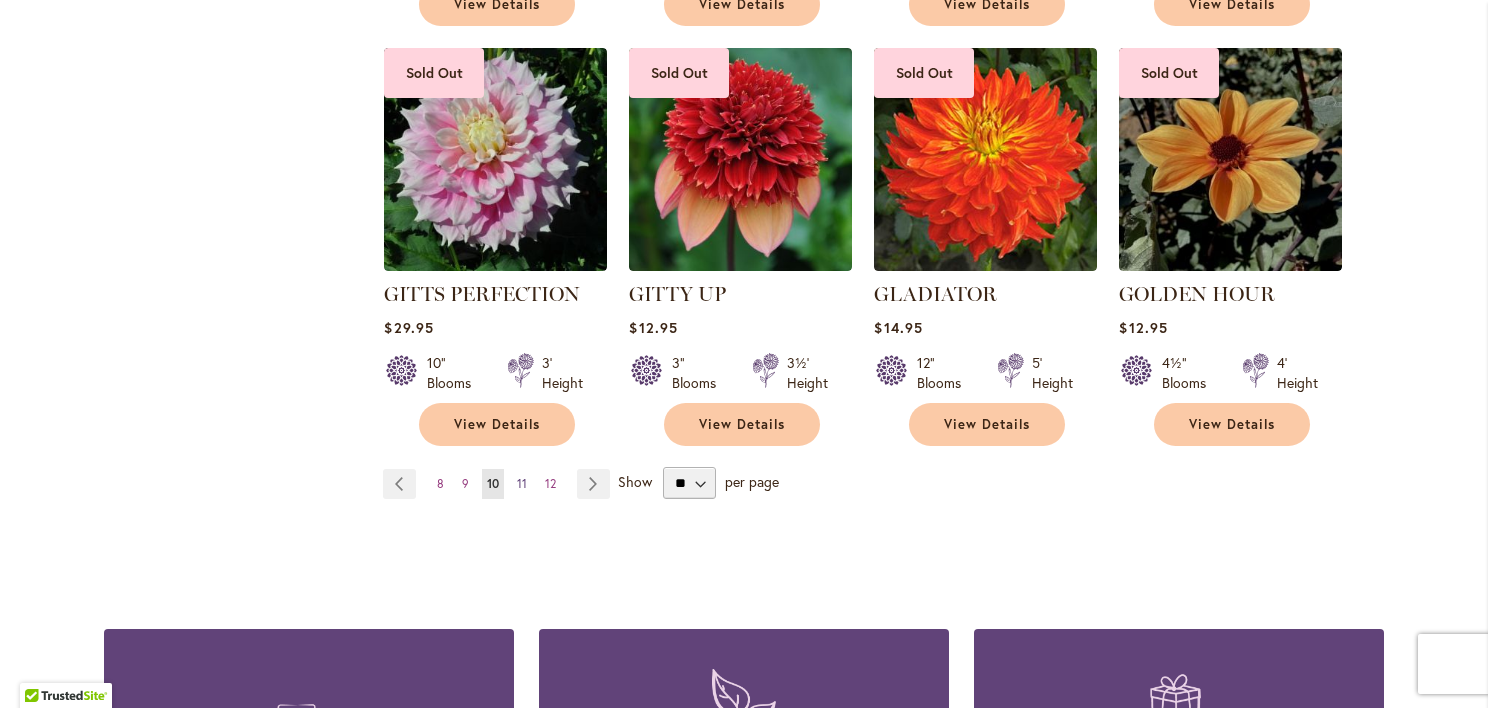 click on "11" at bounding box center [522, 483] 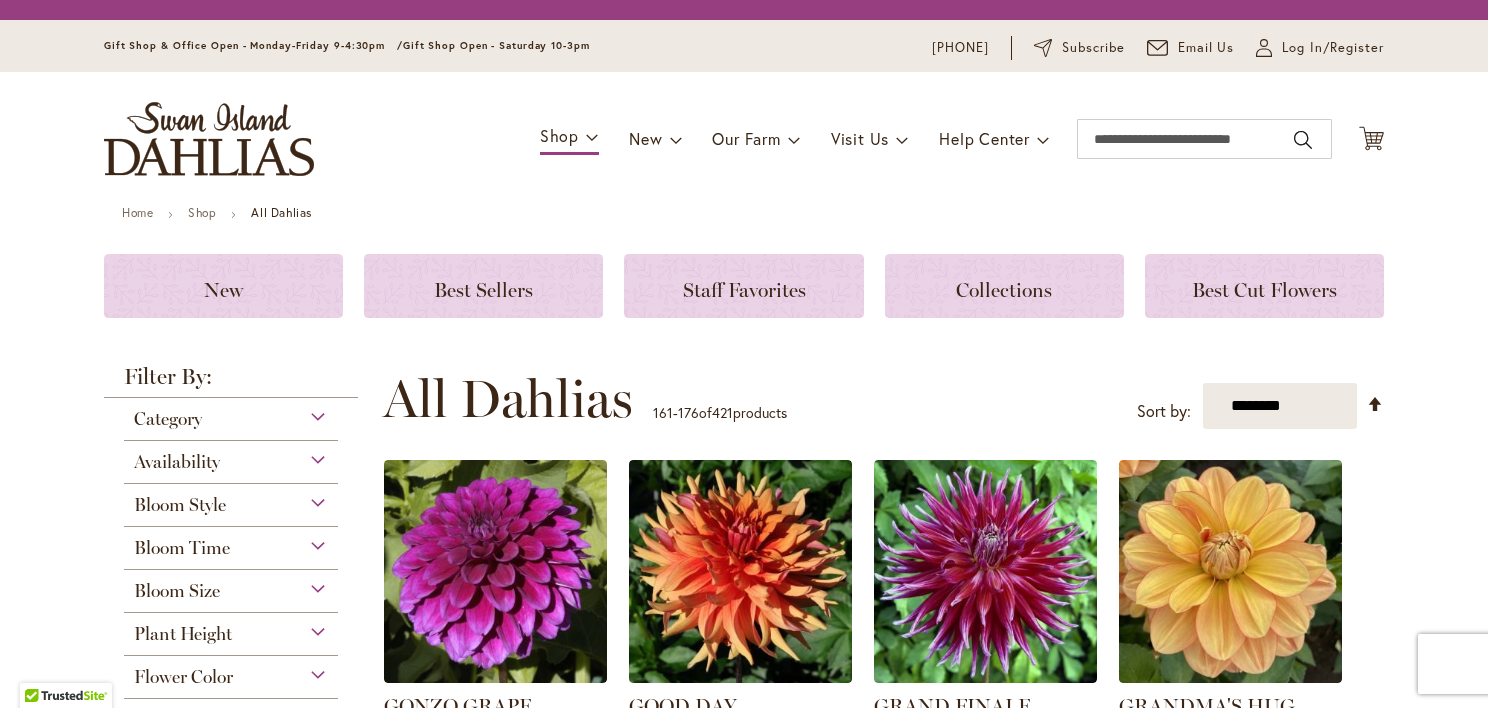 scroll, scrollTop: 0, scrollLeft: 0, axis: both 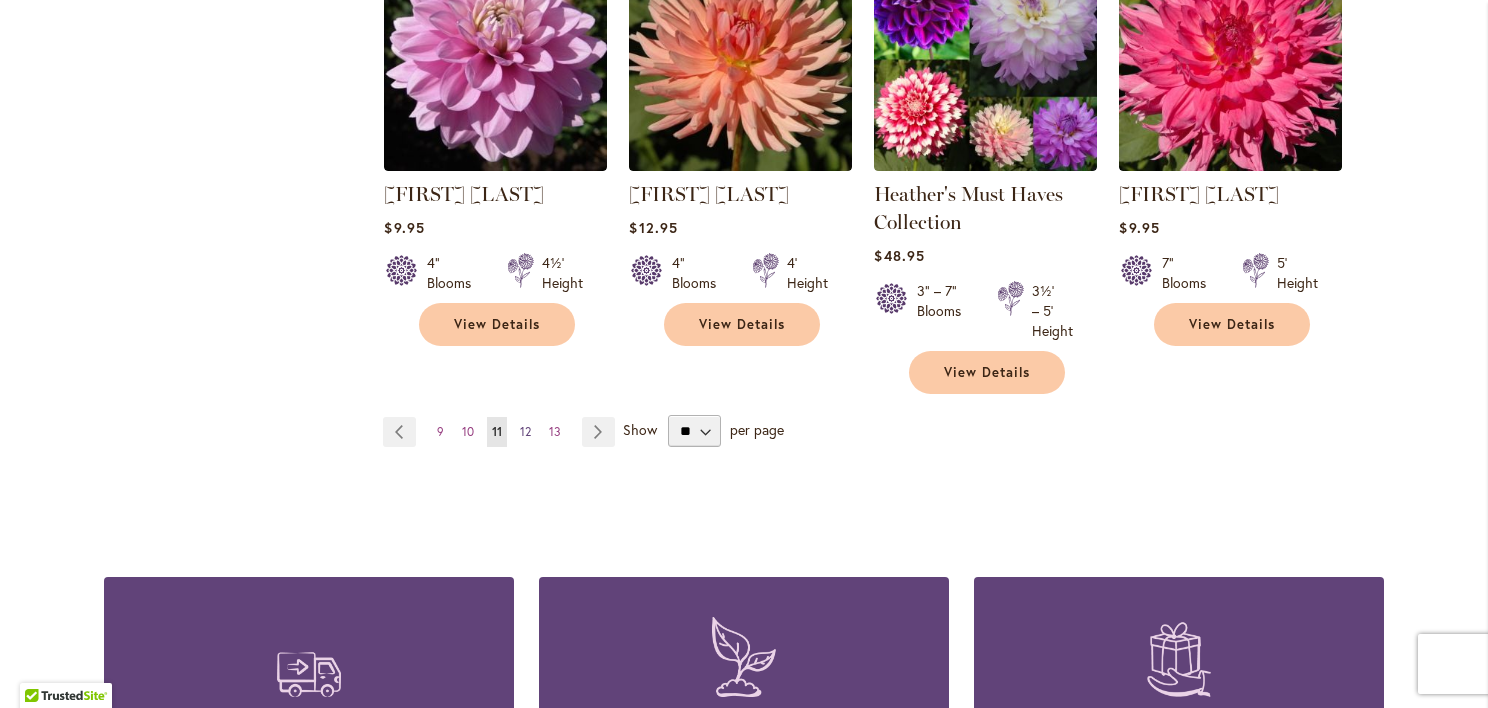 click on "12" at bounding box center (525, 431) 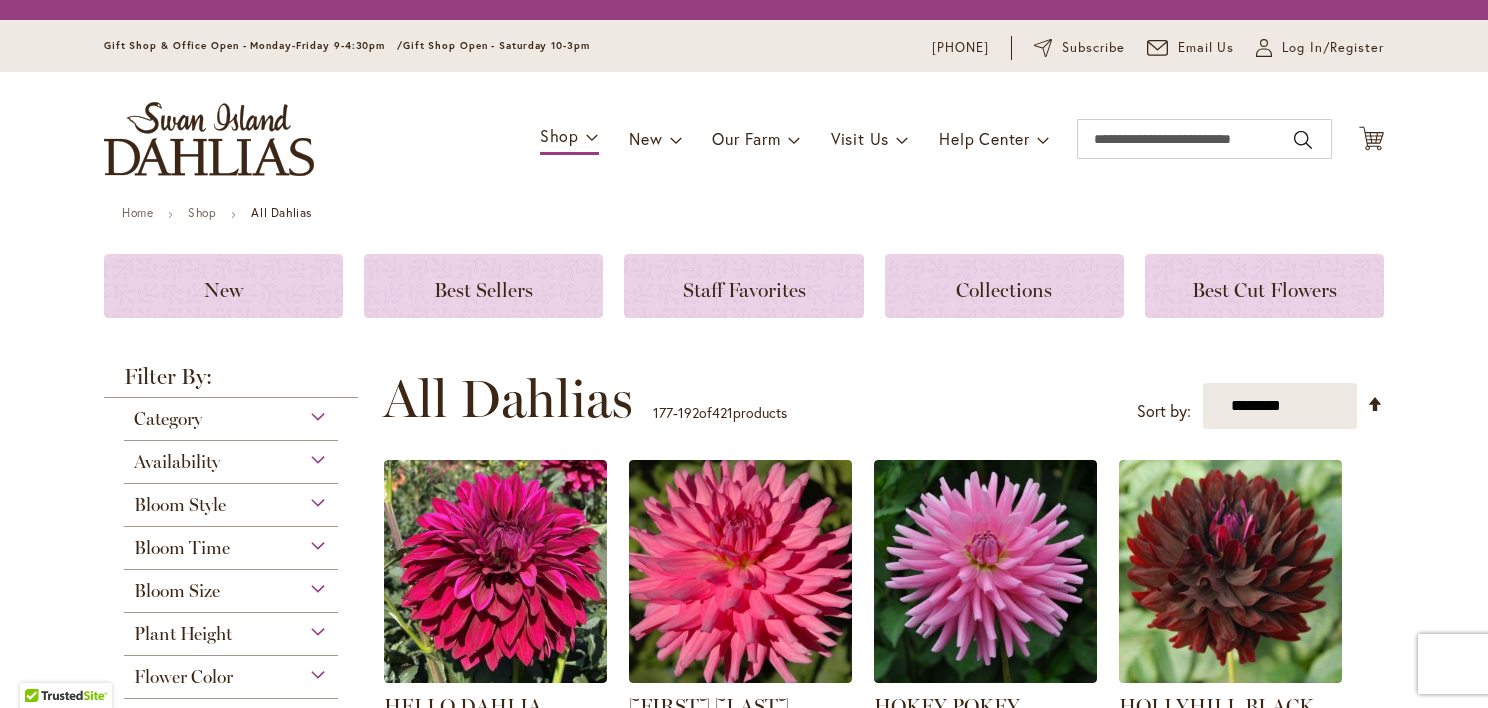 scroll, scrollTop: 0, scrollLeft: 0, axis: both 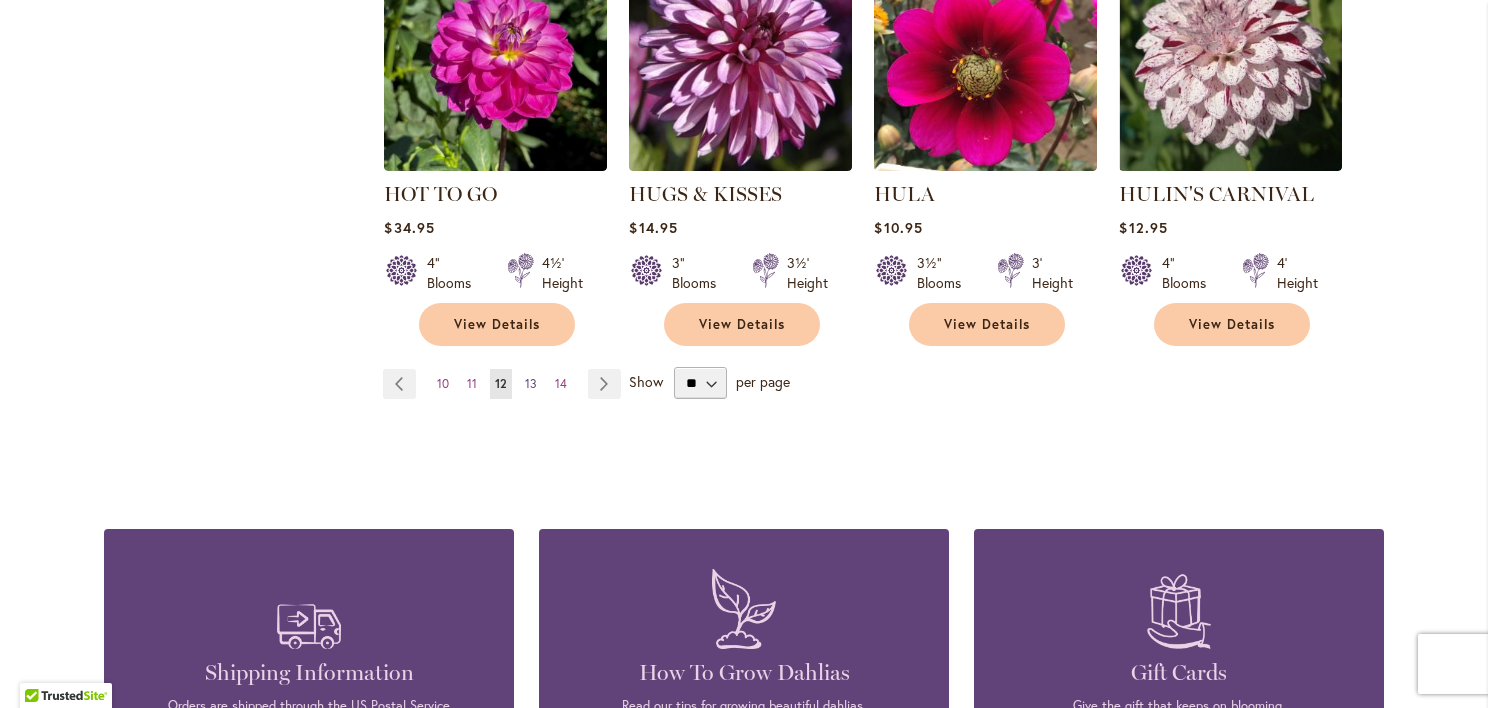 click on "13" at bounding box center (531, 383) 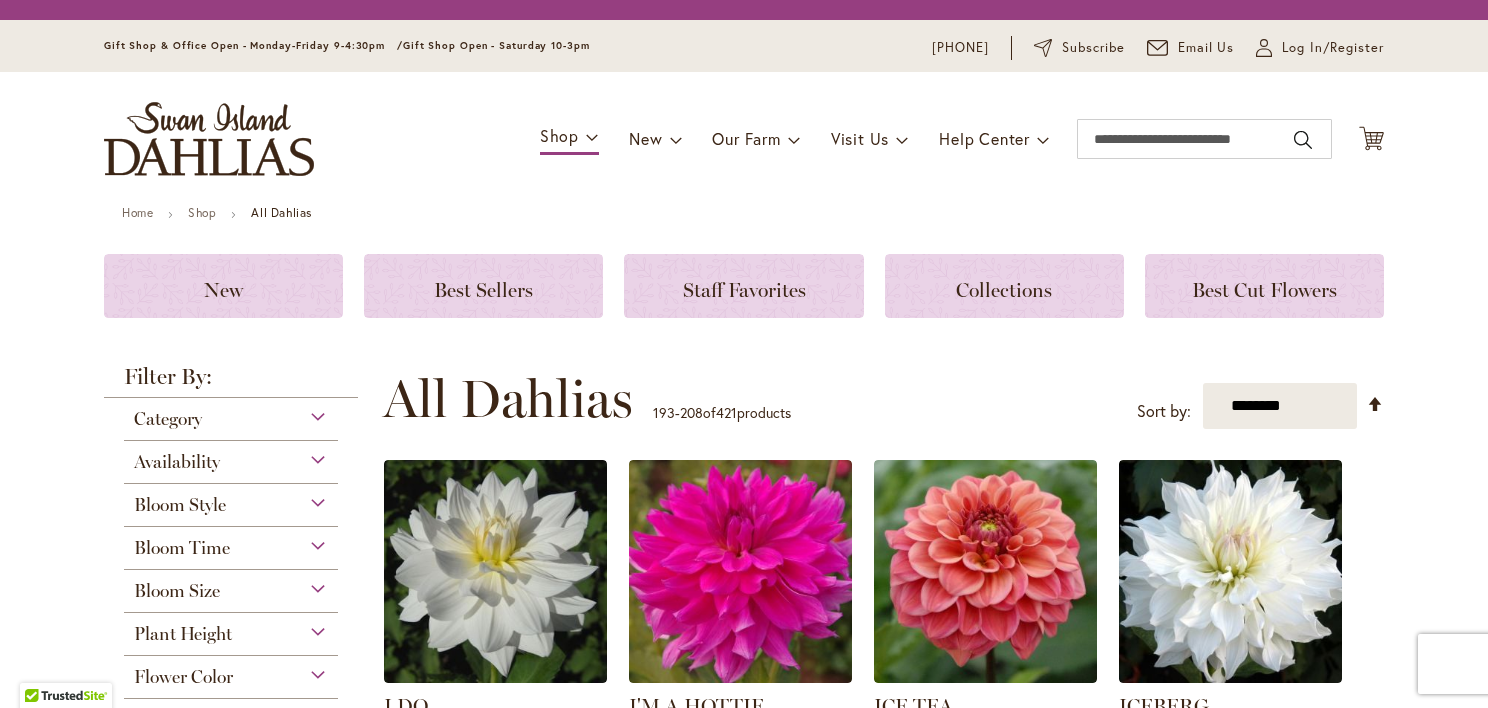 scroll, scrollTop: 0, scrollLeft: 0, axis: both 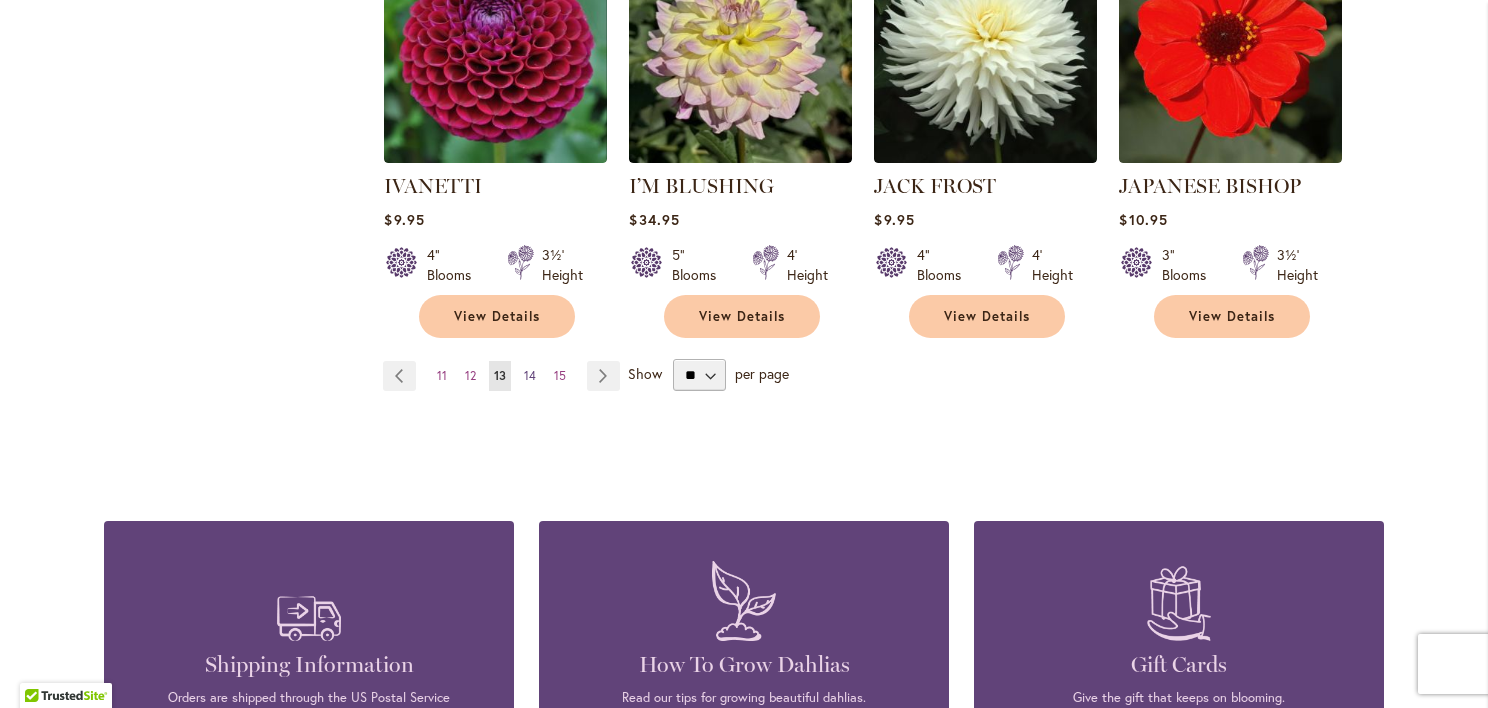 click on "14" at bounding box center [530, 375] 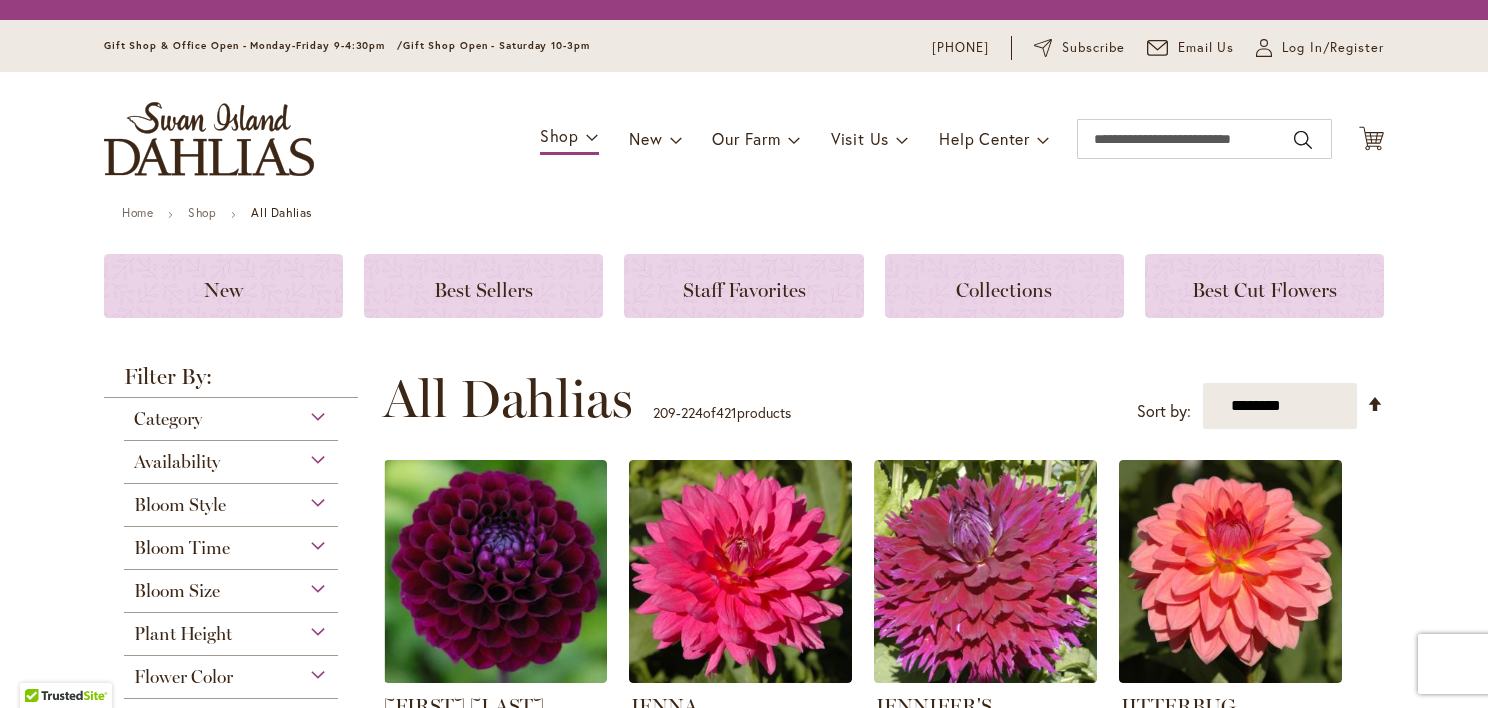 scroll, scrollTop: 0, scrollLeft: 0, axis: both 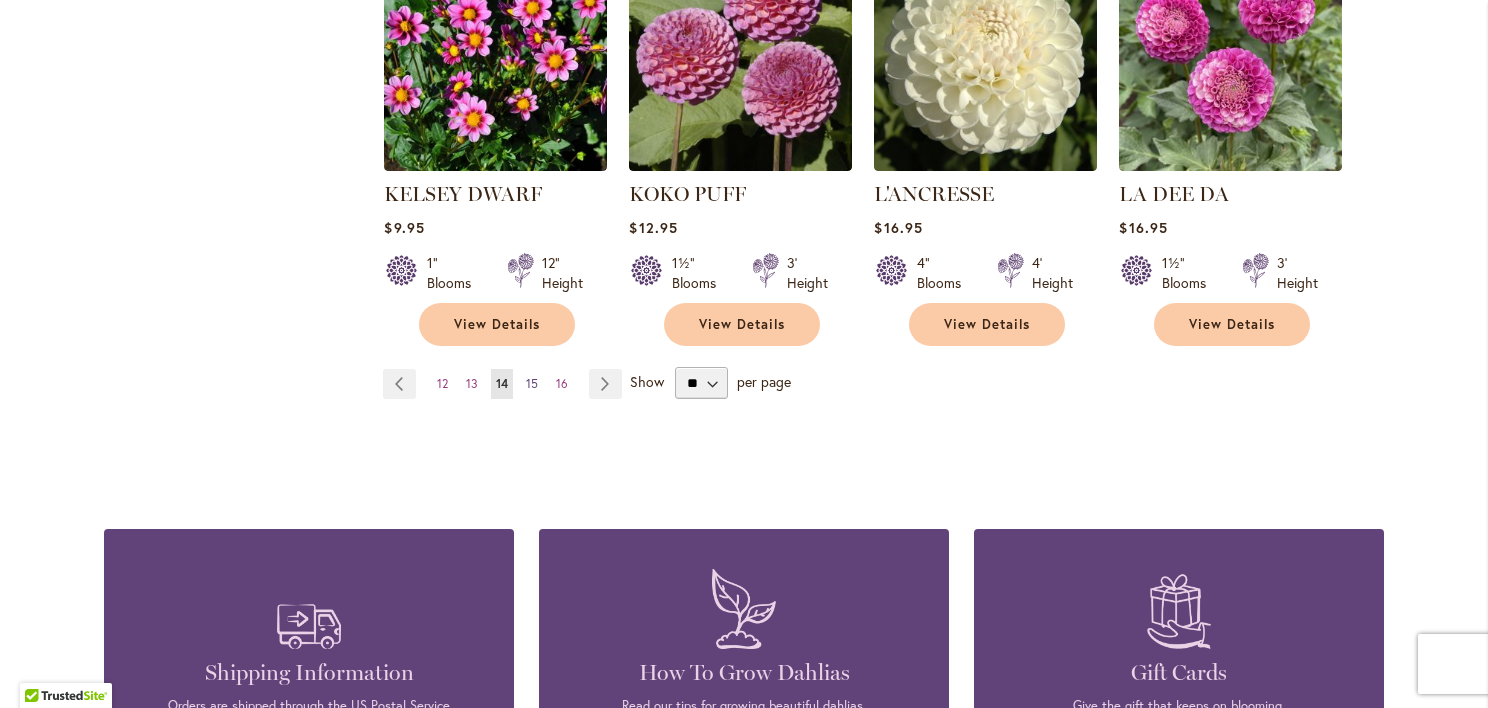 click on "15" at bounding box center (532, 383) 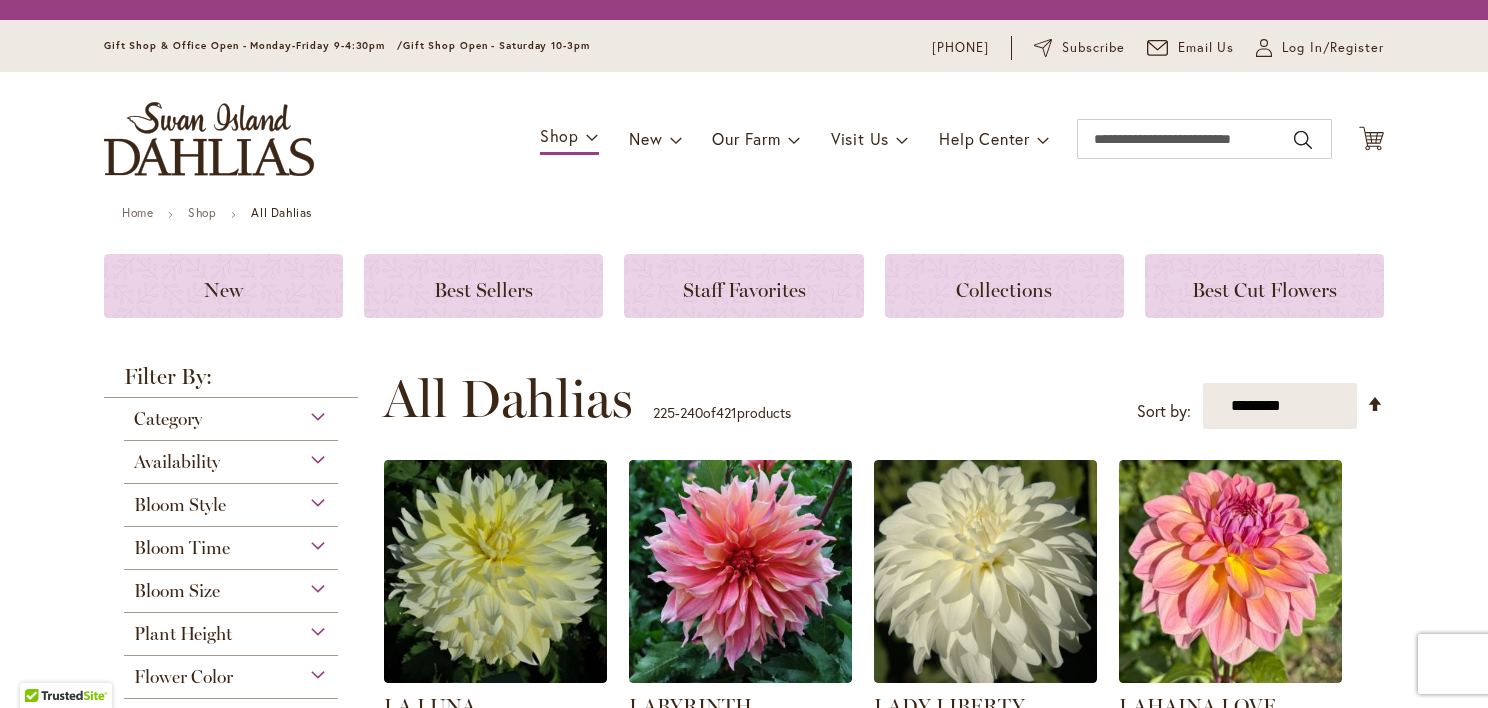 scroll, scrollTop: 0, scrollLeft: 0, axis: both 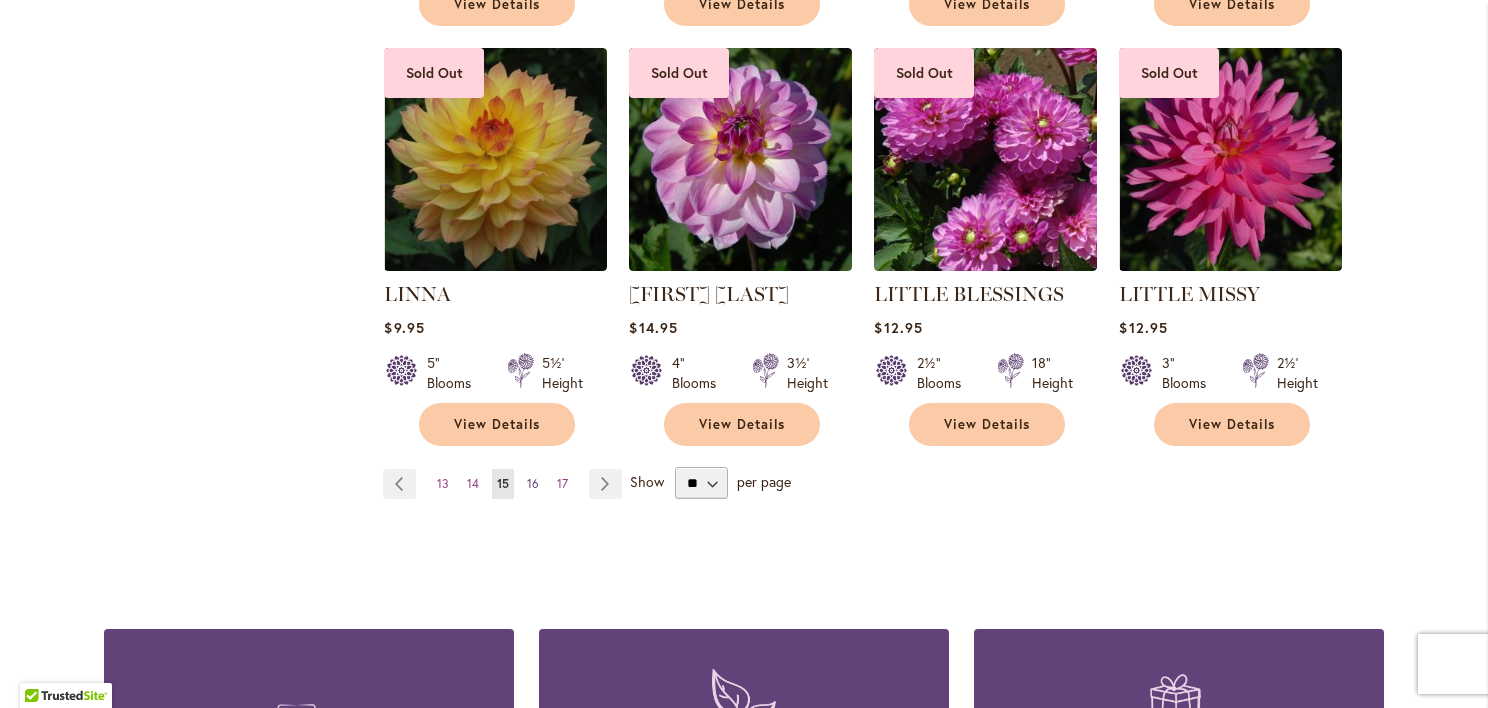 click on "16" at bounding box center [533, 483] 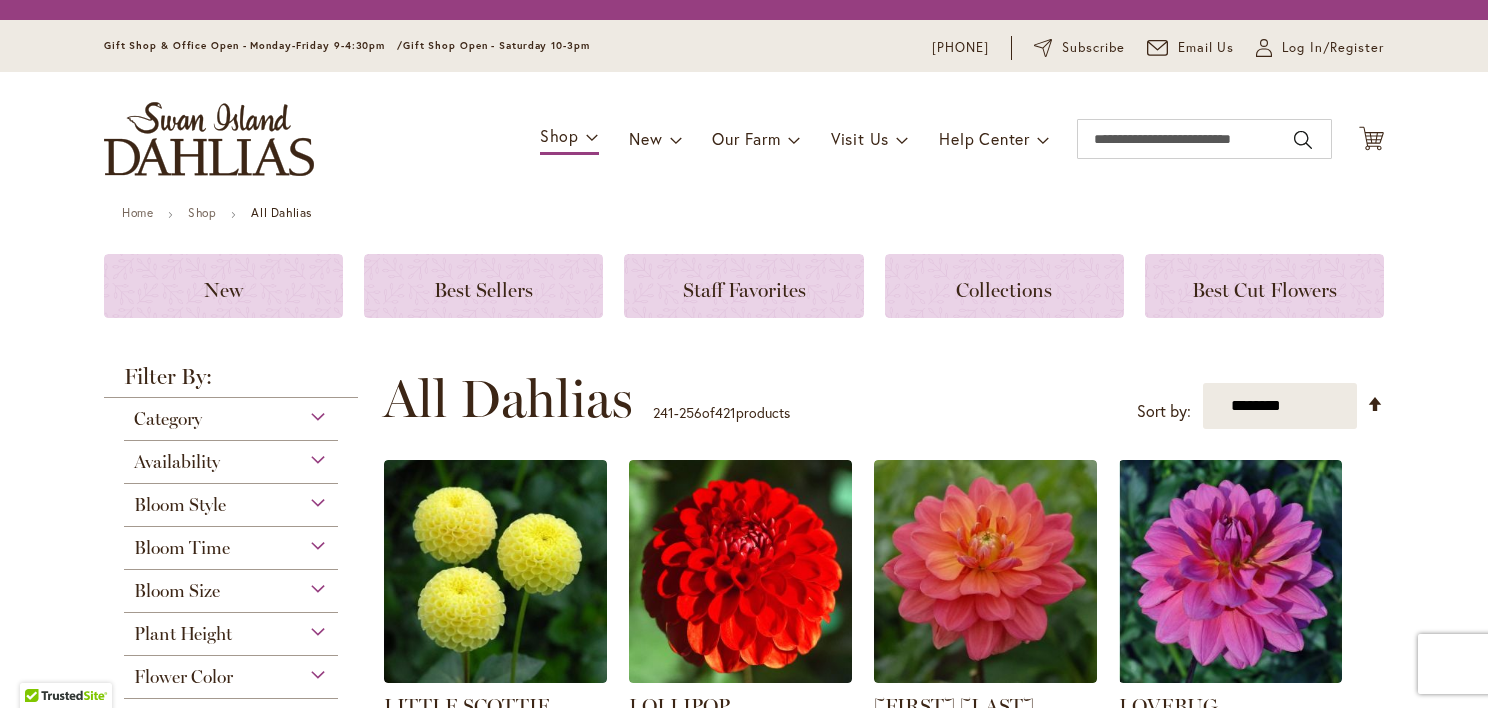 scroll, scrollTop: 0, scrollLeft: 0, axis: both 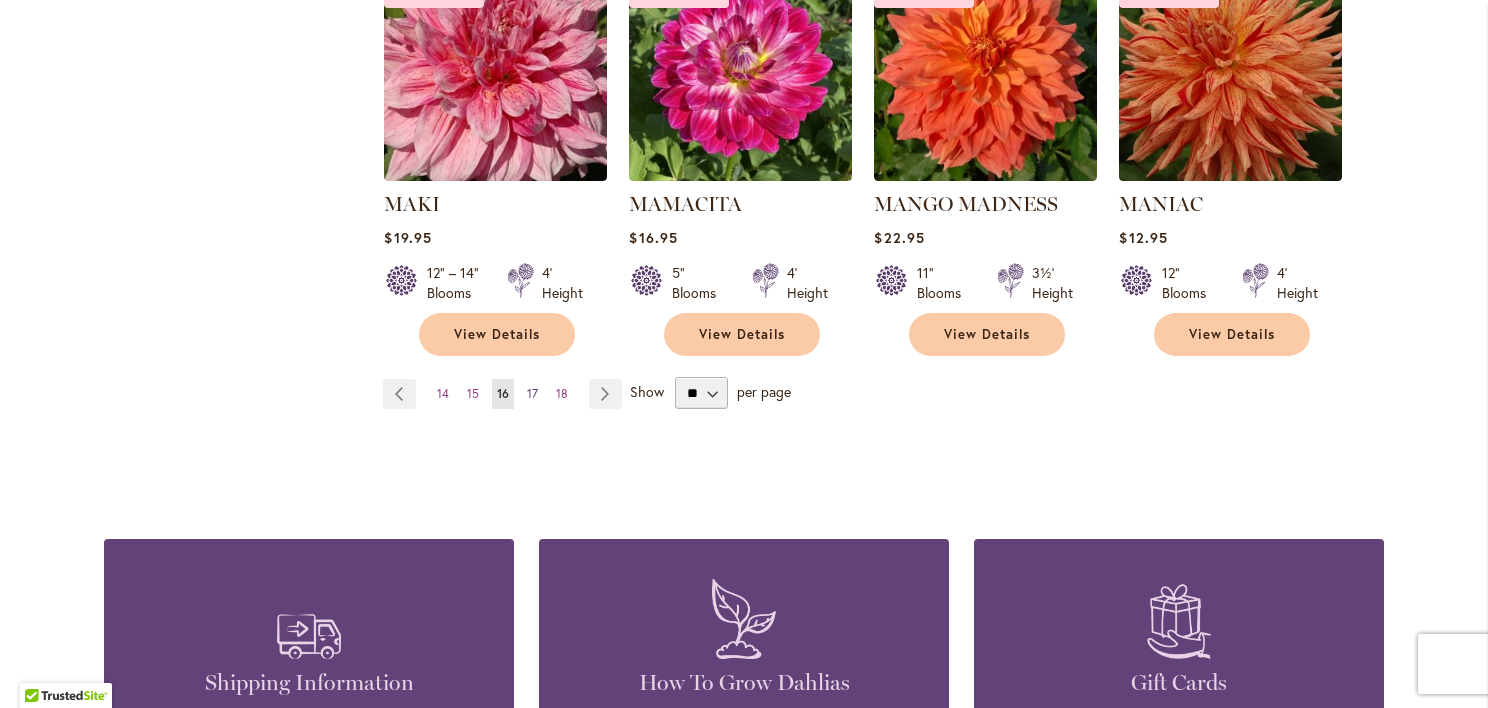 click on "17" at bounding box center (532, 393) 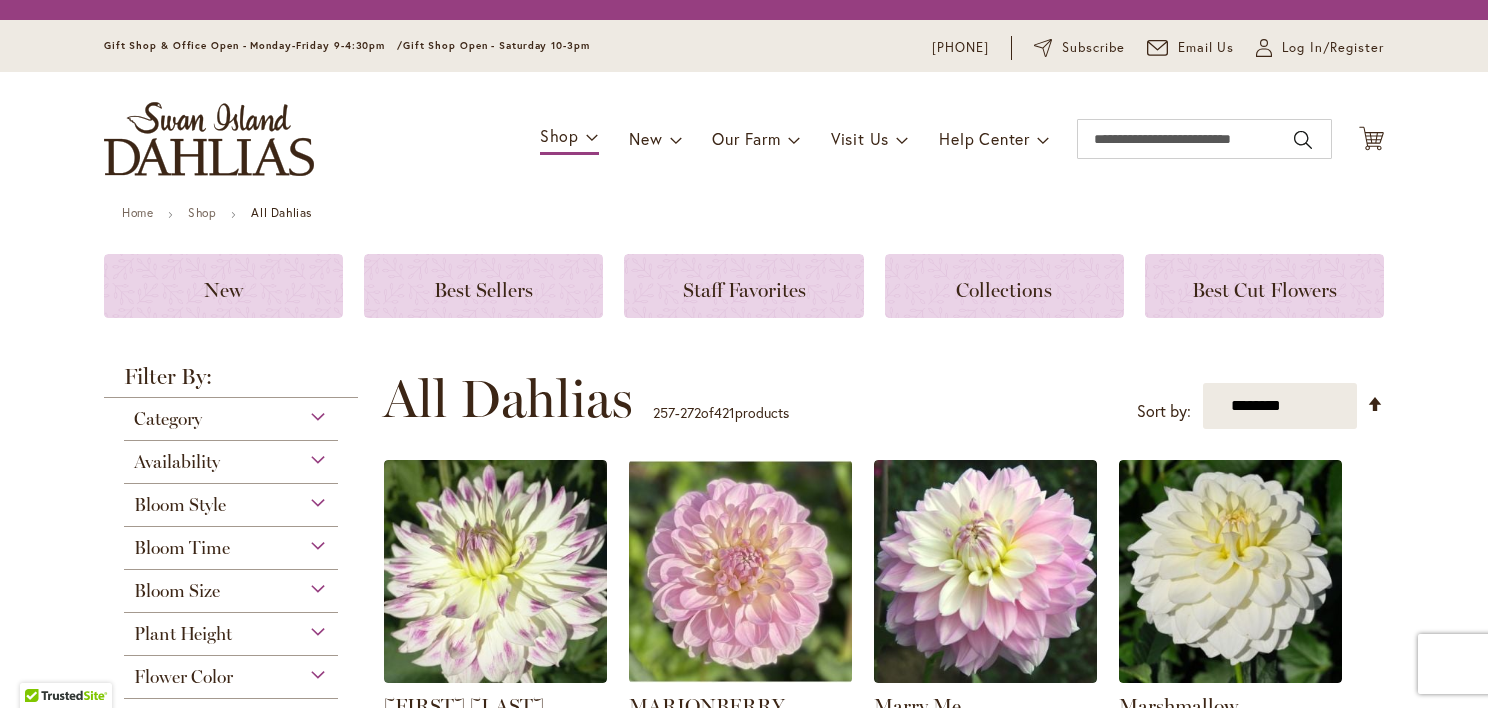 scroll, scrollTop: 0, scrollLeft: 0, axis: both 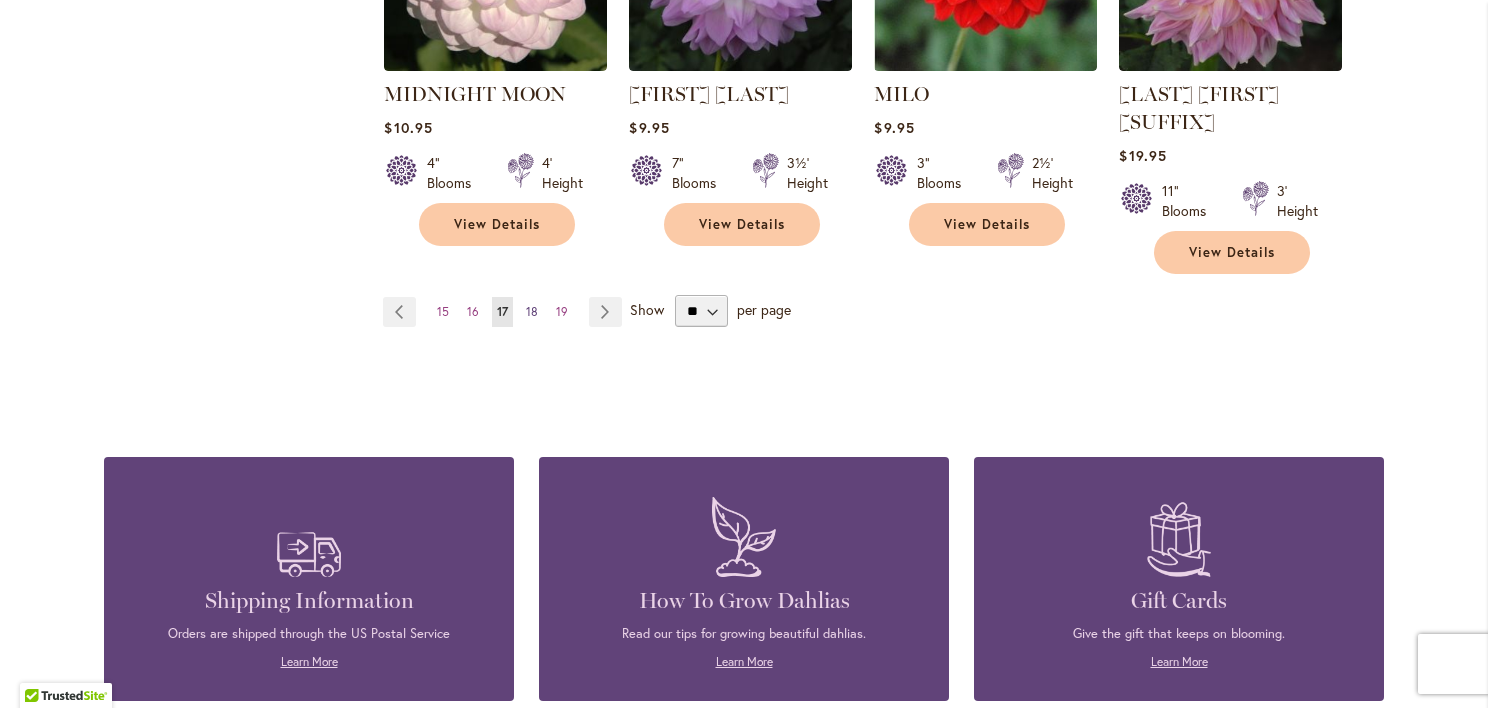 click on "18" at bounding box center [532, 311] 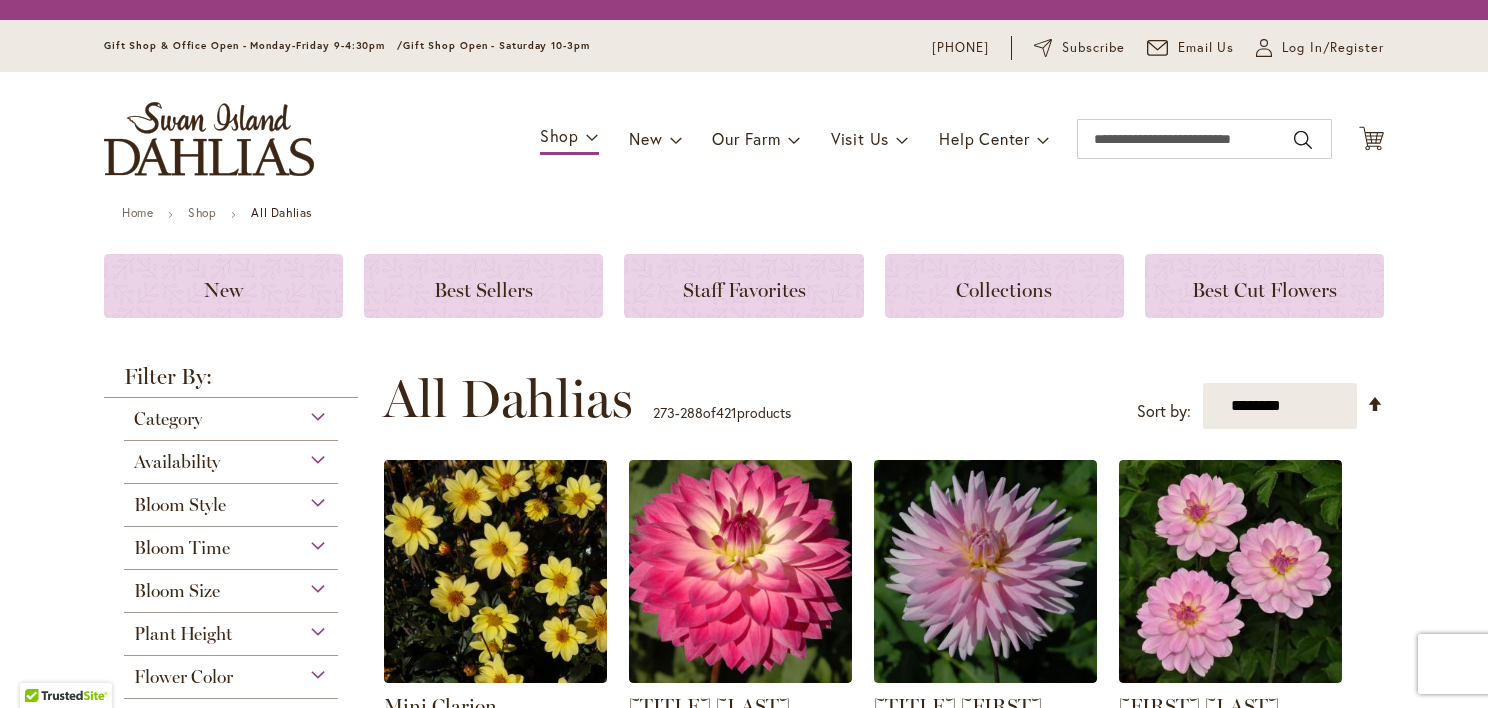 scroll, scrollTop: 0, scrollLeft: 0, axis: both 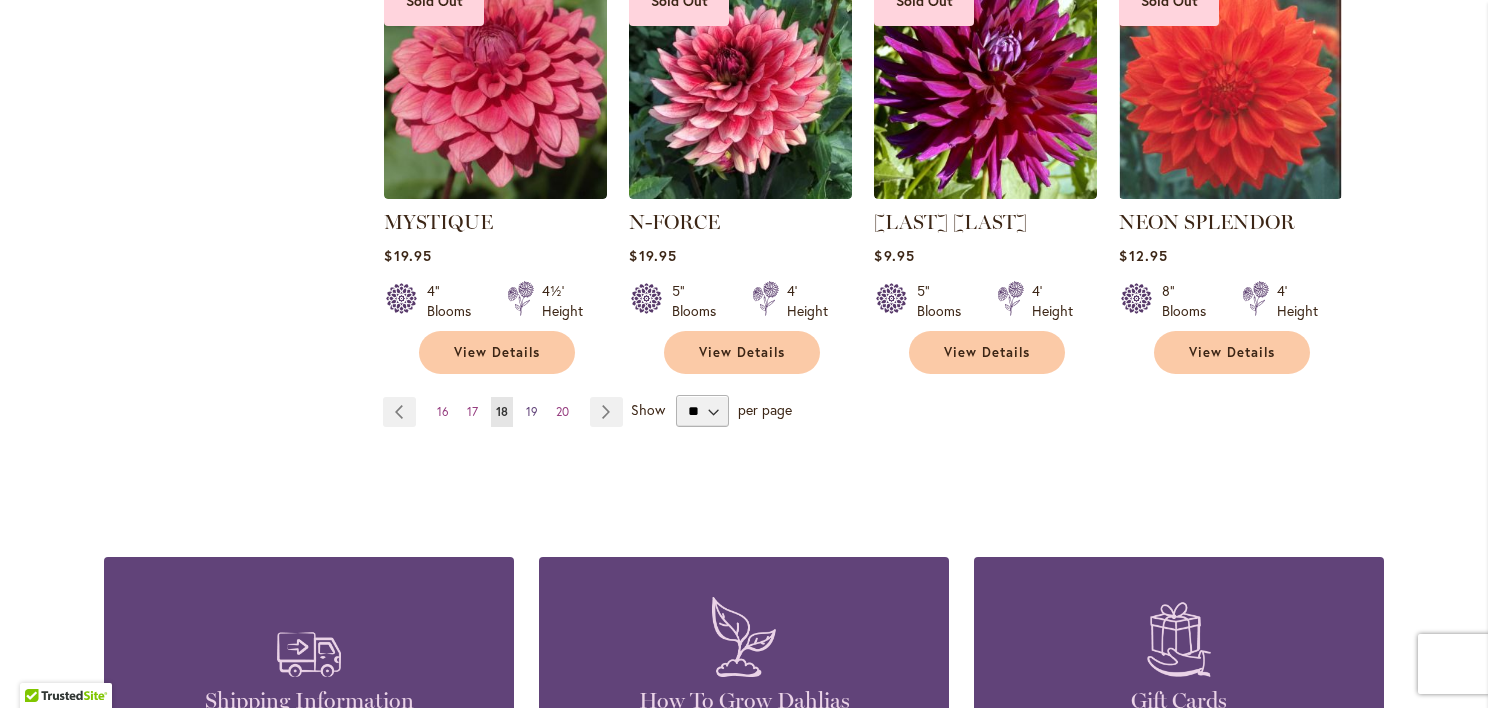 click on "19" at bounding box center (532, 411) 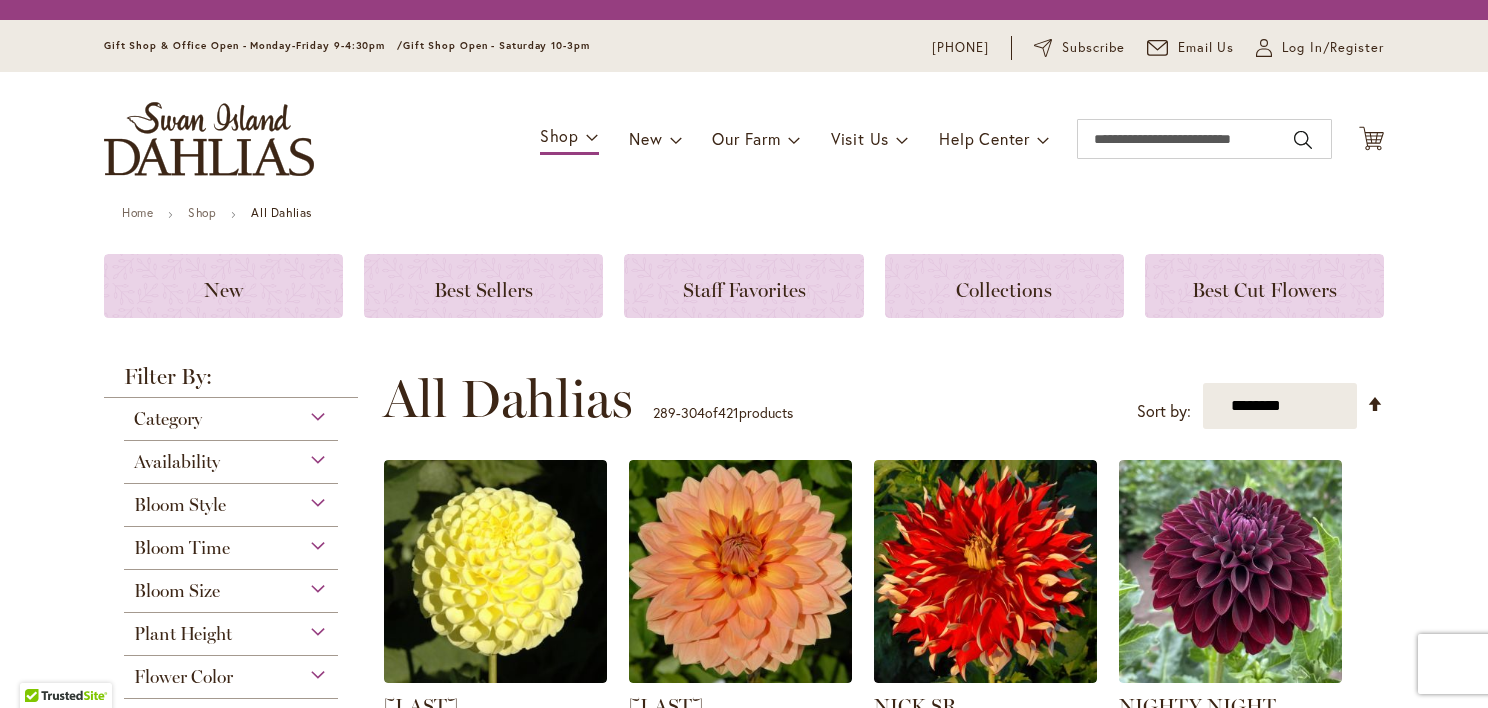 scroll, scrollTop: 0, scrollLeft: 0, axis: both 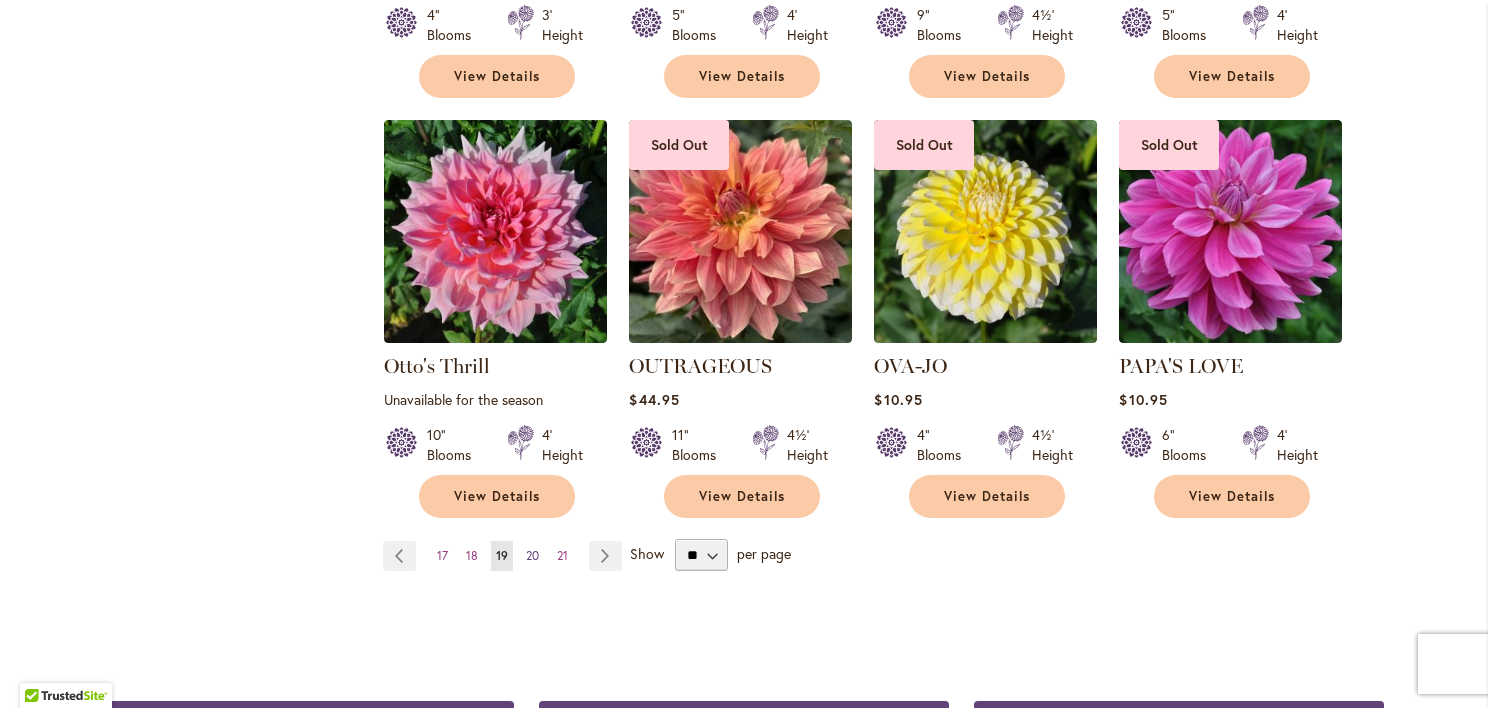 click on "20" at bounding box center [532, 555] 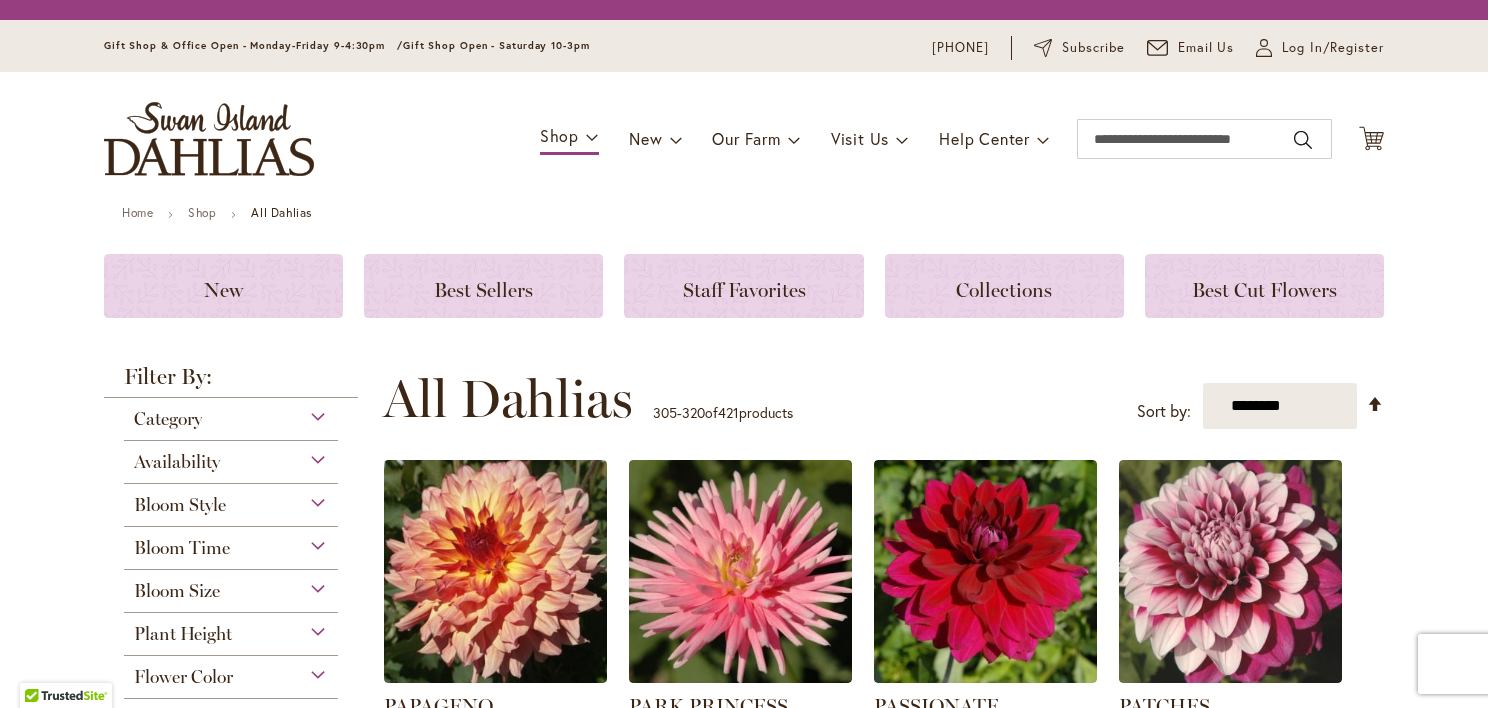 scroll, scrollTop: 0, scrollLeft: 0, axis: both 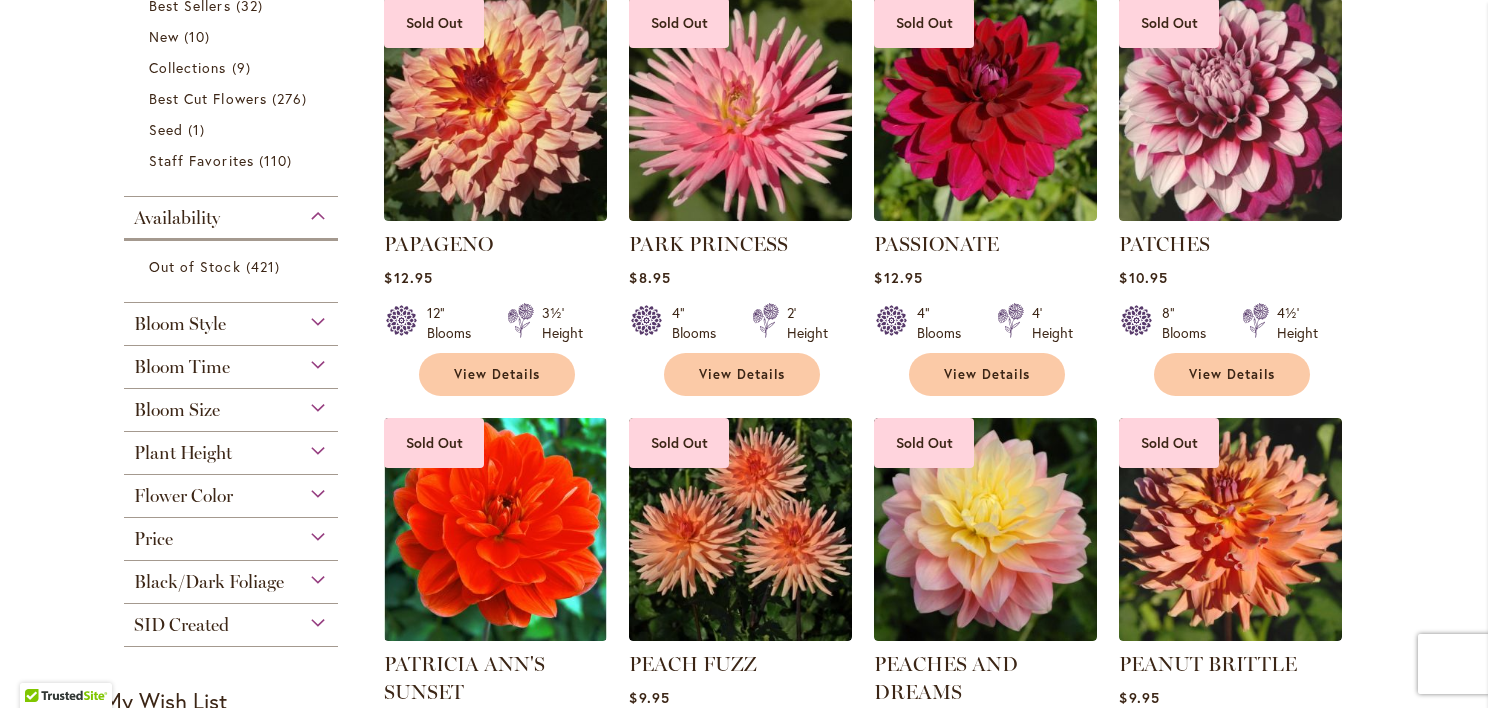 click on "Black/Dark Foliage" at bounding box center [231, 577] 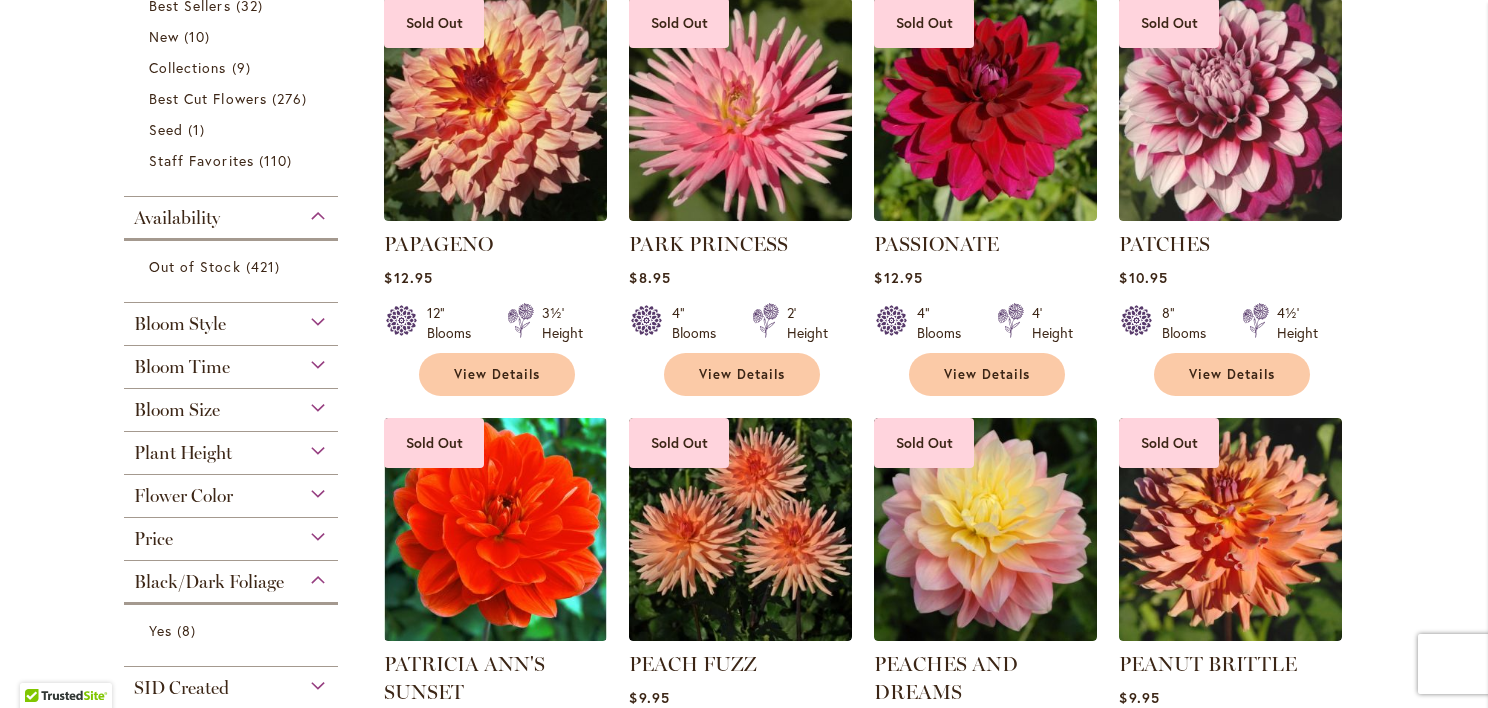 click on "Black/Dark Foliage" at bounding box center [231, 577] 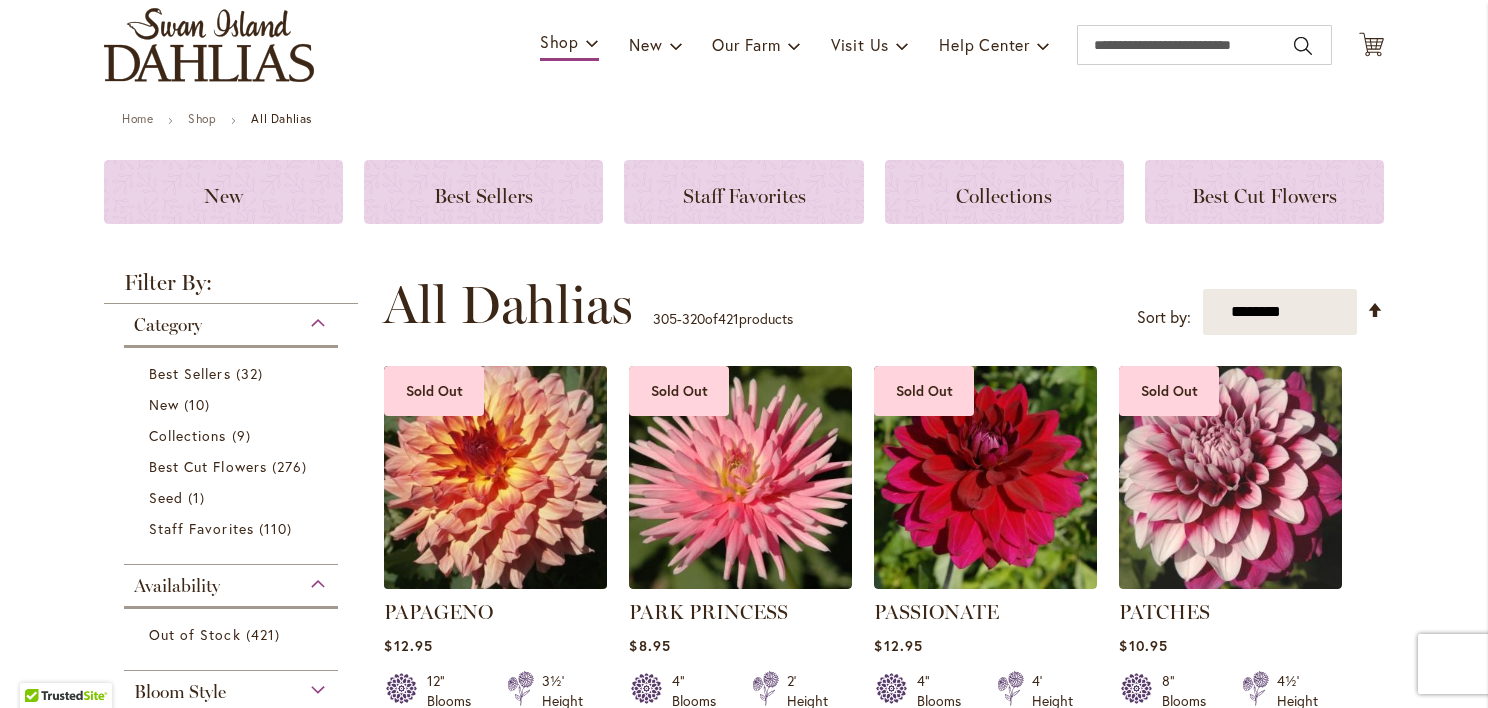 scroll, scrollTop: 0, scrollLeft: 0, axis: both 